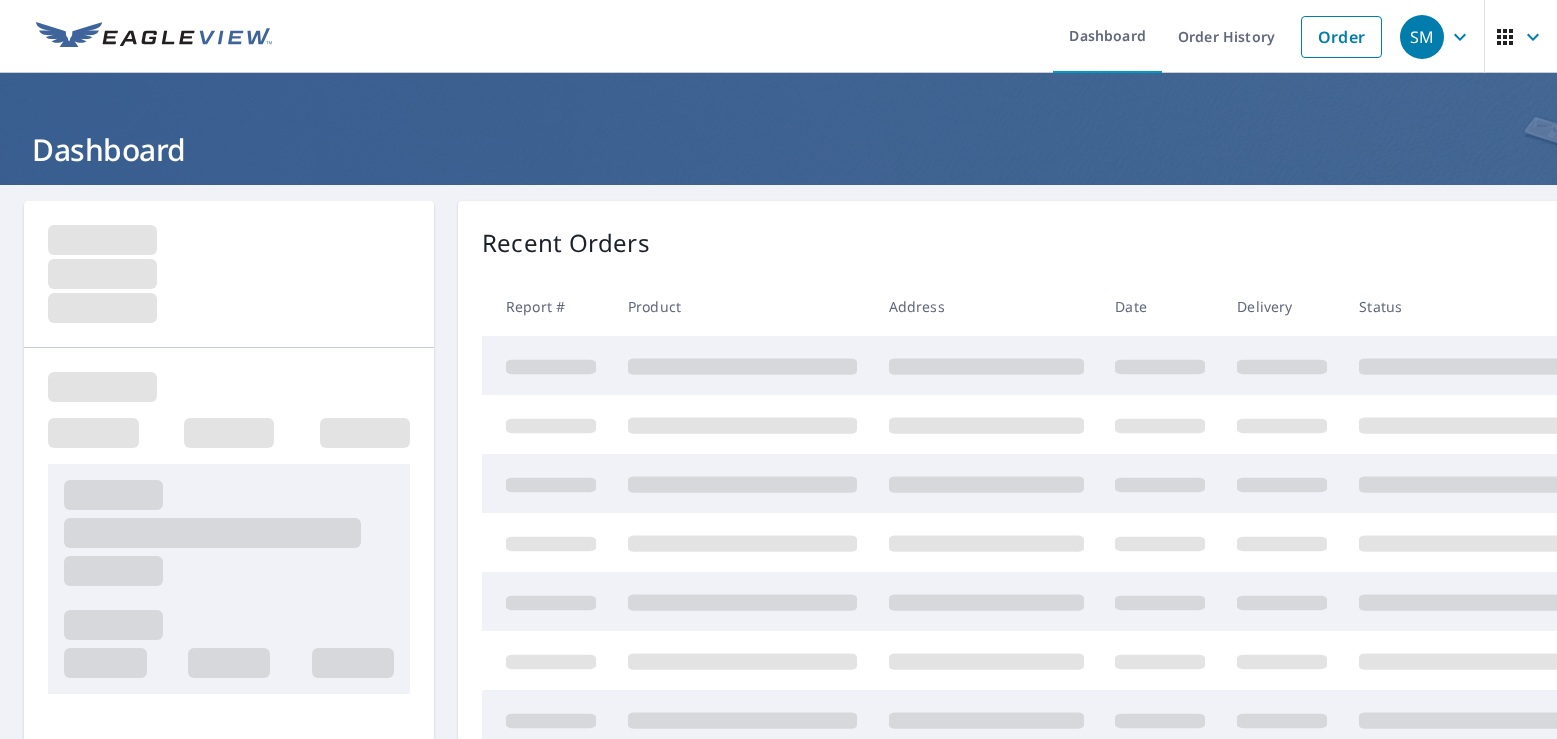 scroll, scrollTop: 0, scrollLeft: 0, axis: both 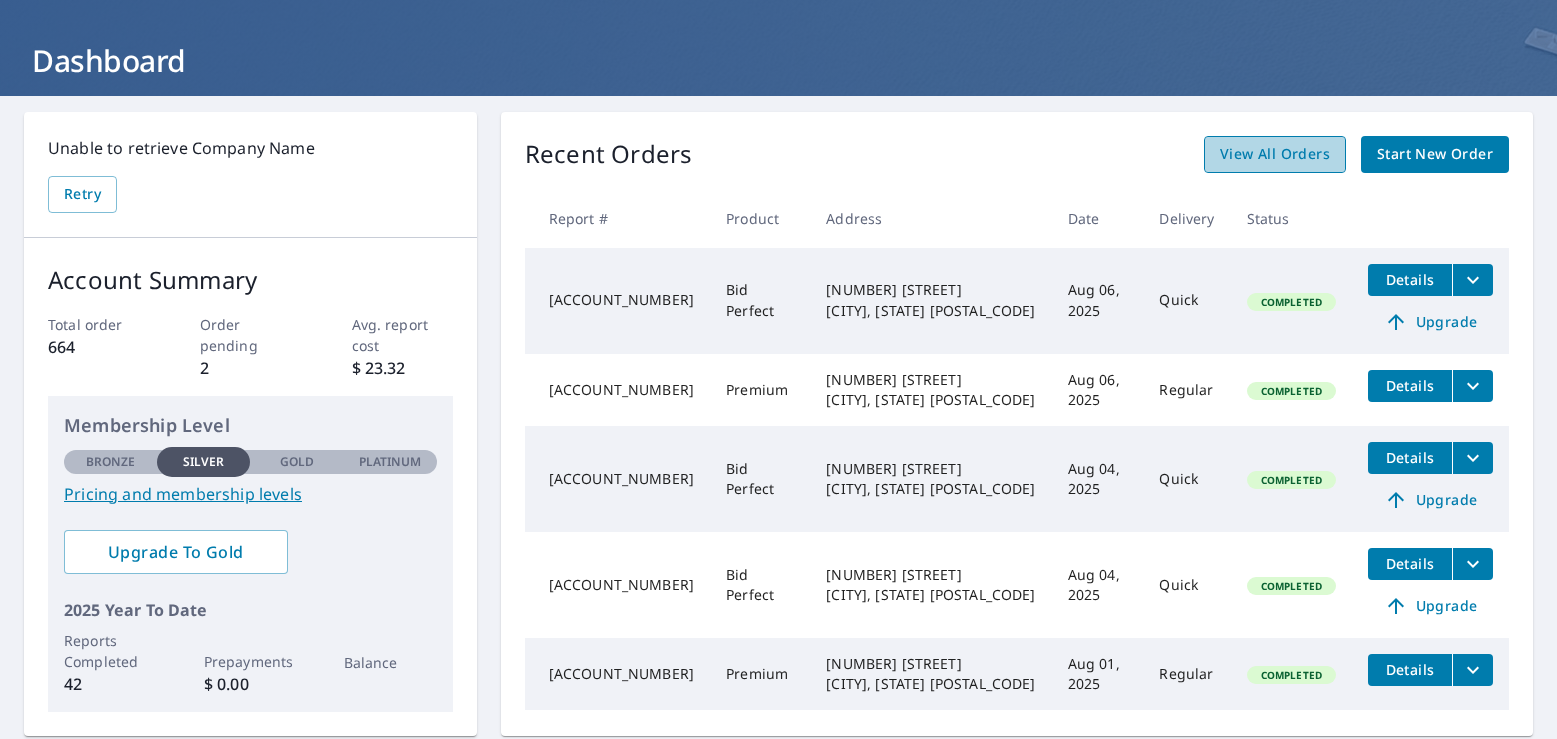 click on "View All Orders" at bounding box center (1275, 154) 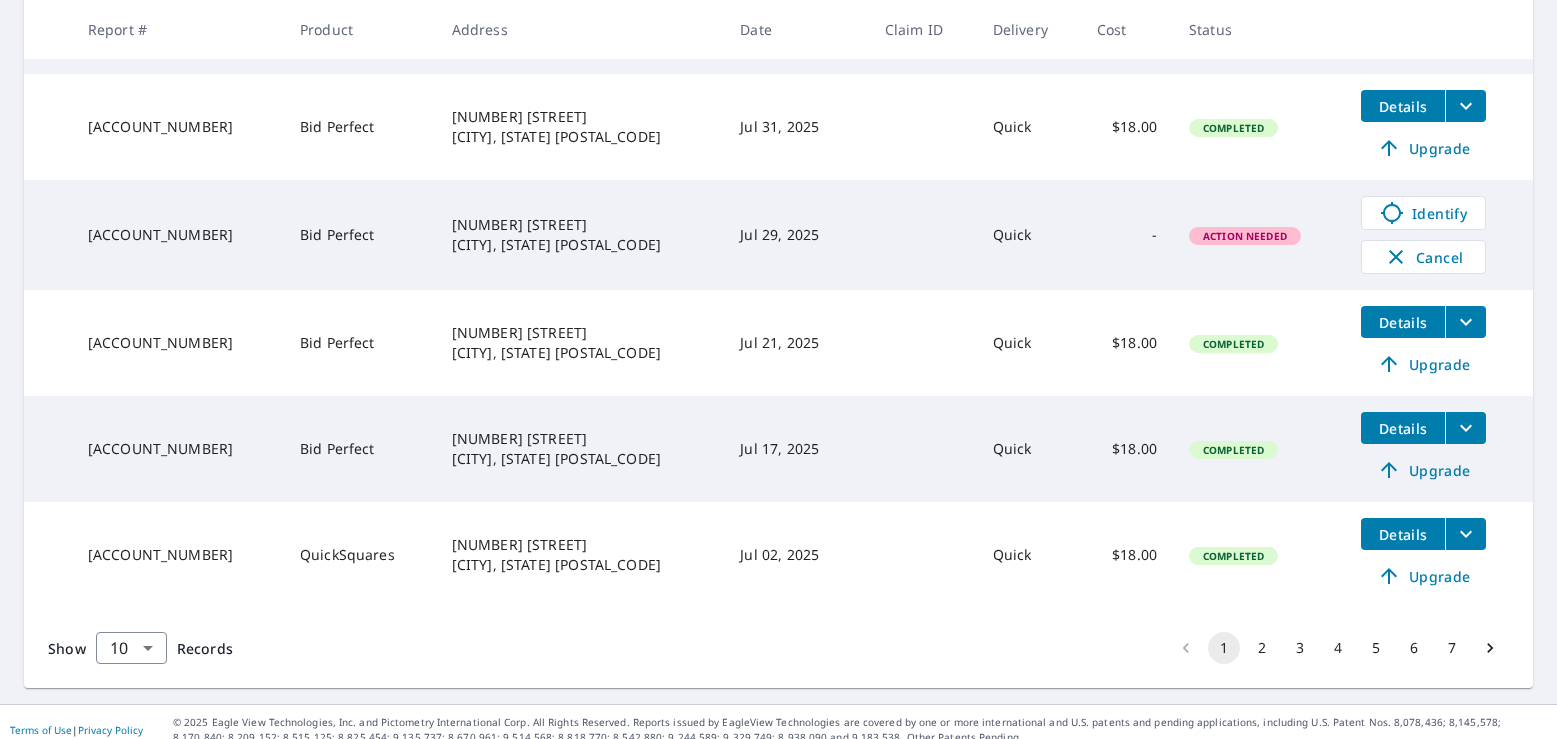 scroll, scrollTop: 840, scrollLeft: 0, axis: vertical 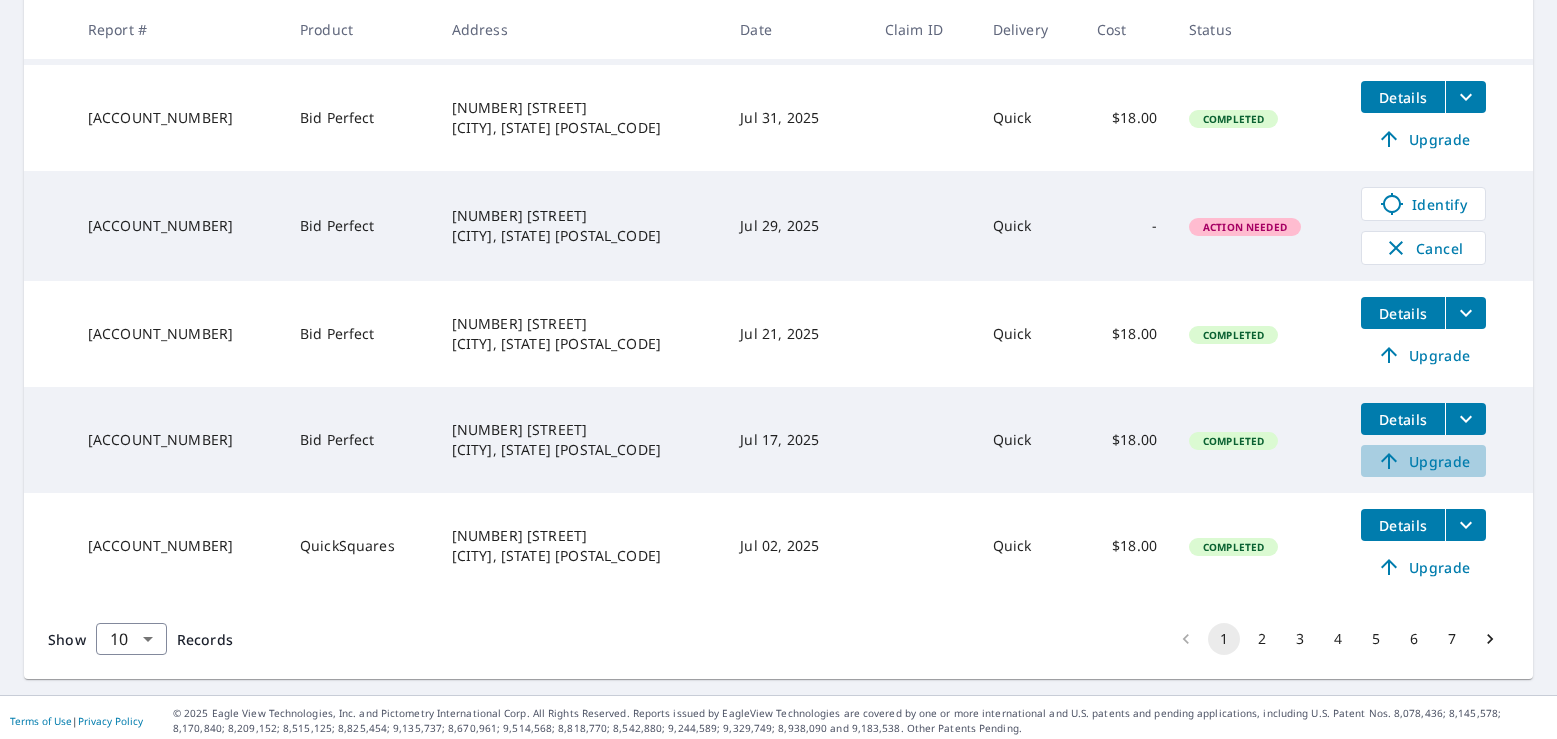 click on "Upgrade" at bounding box center [1423, 461] 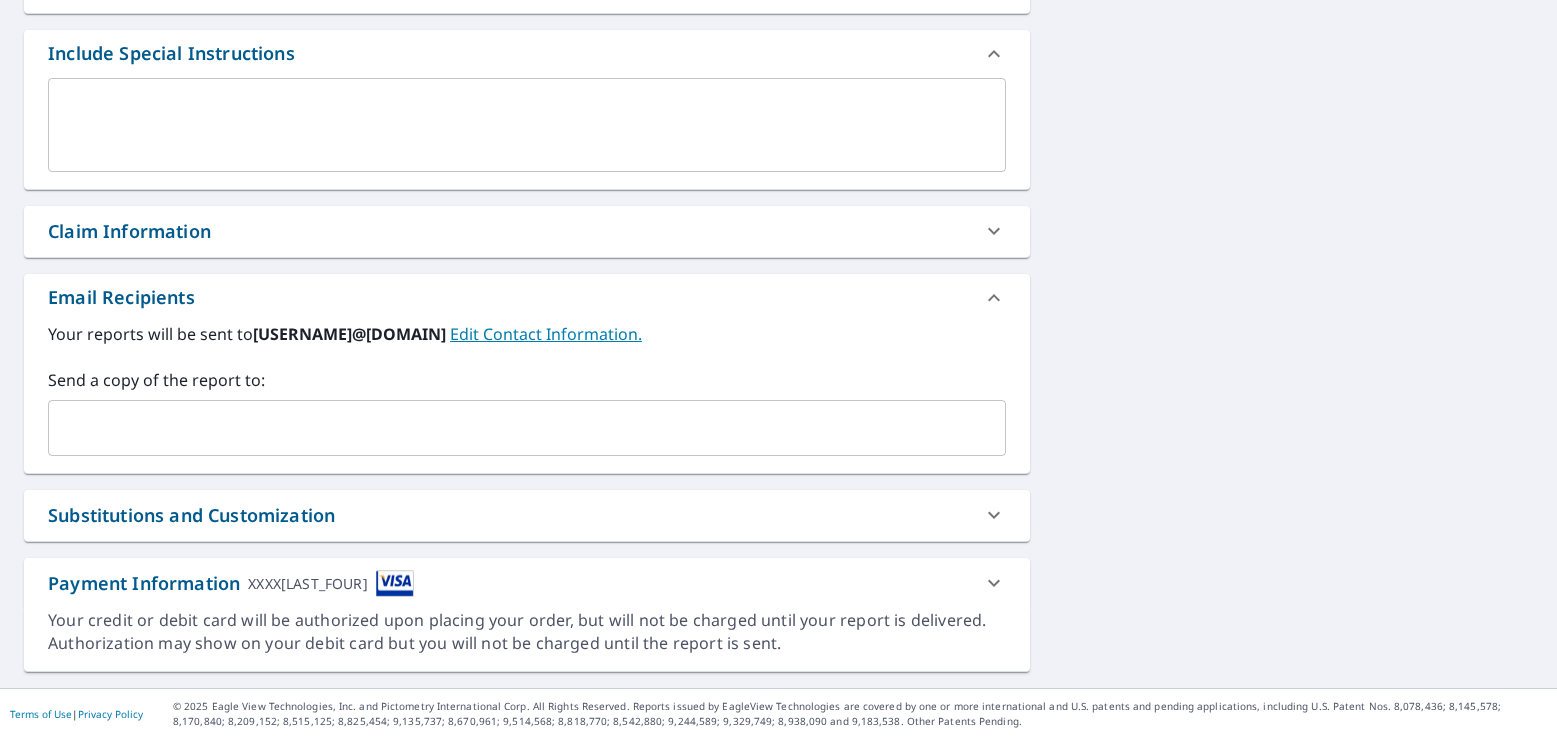 scroll, scrollTop: 706, scrollLeft: 0, axis: vertical 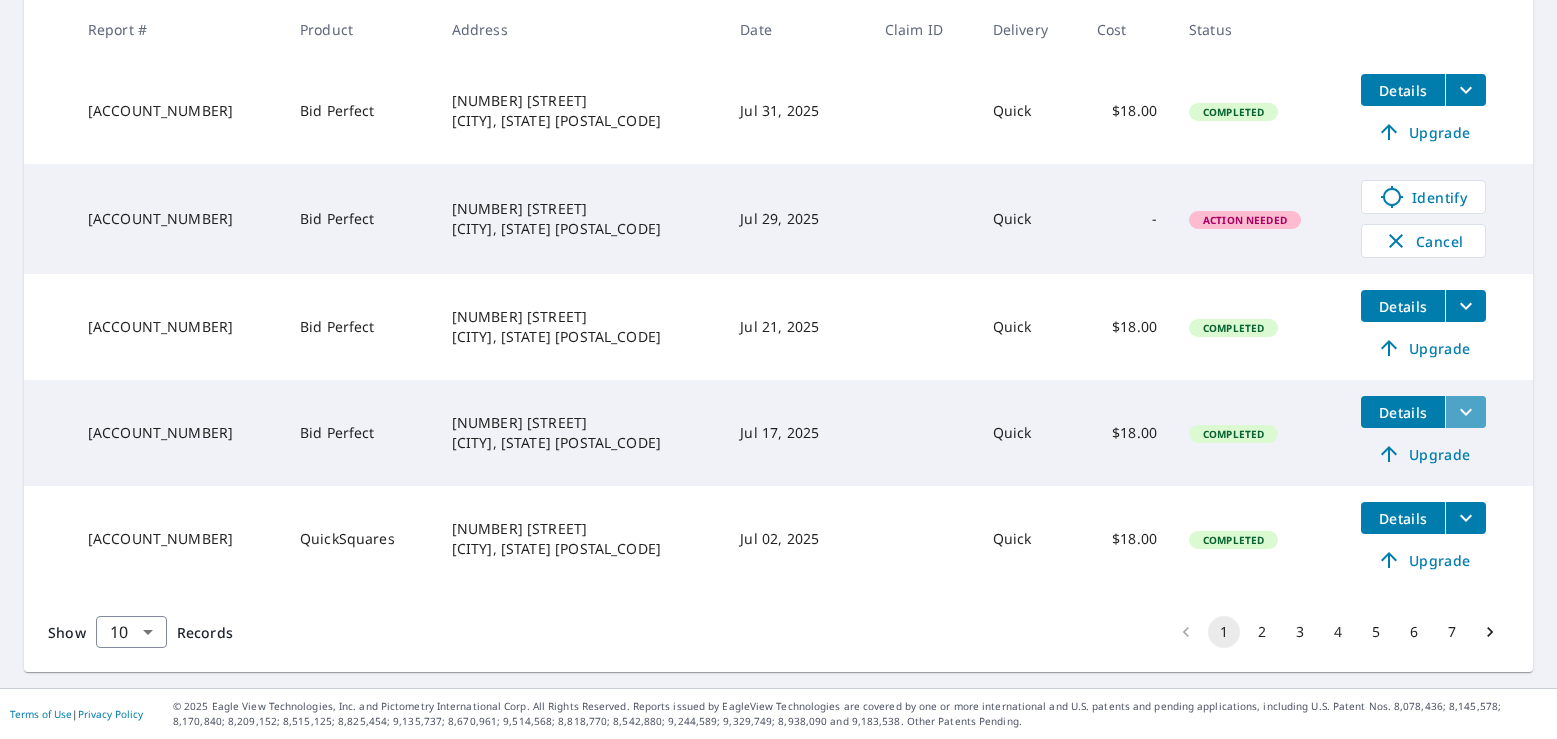 click 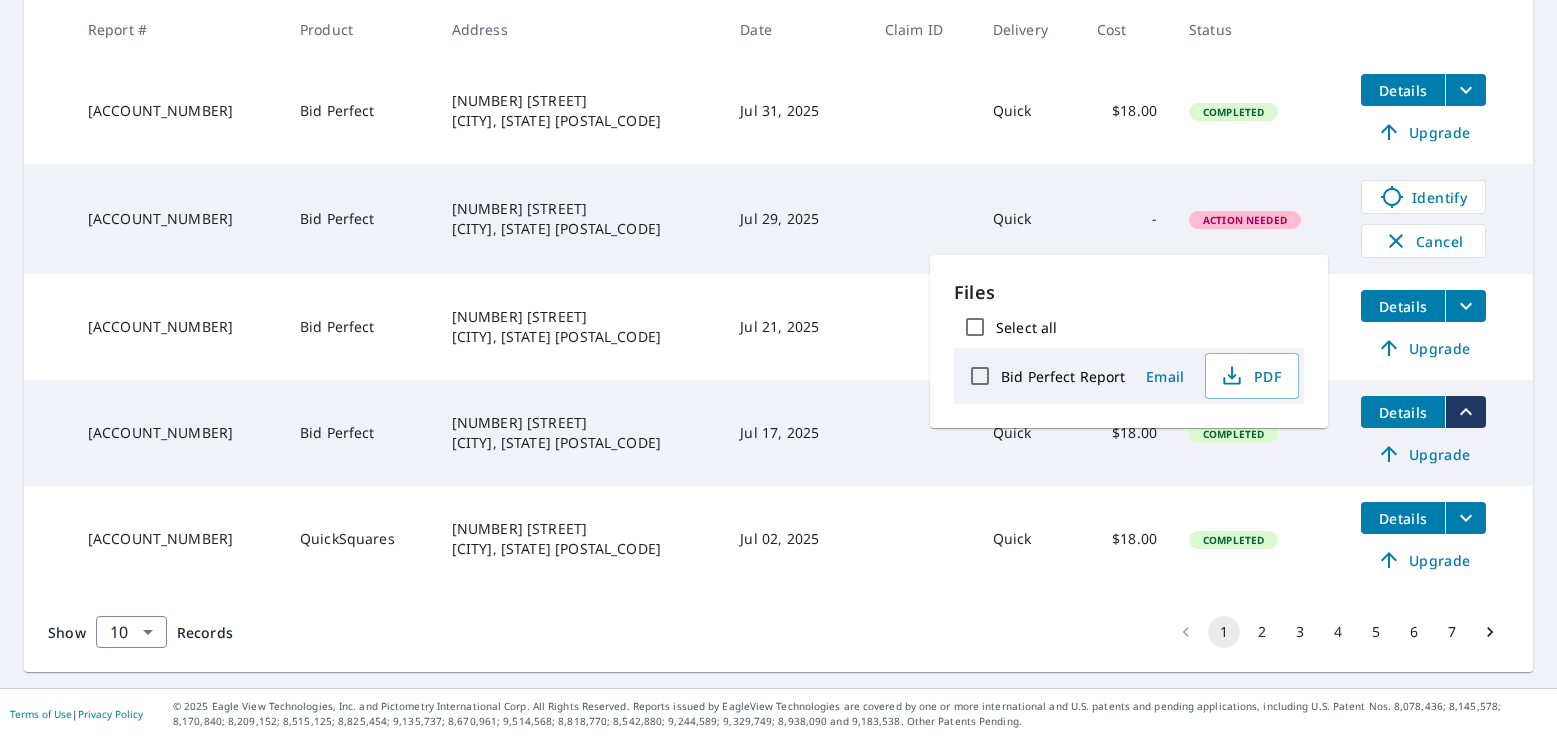 click on "Completed" at bounding box center (1259, 539) 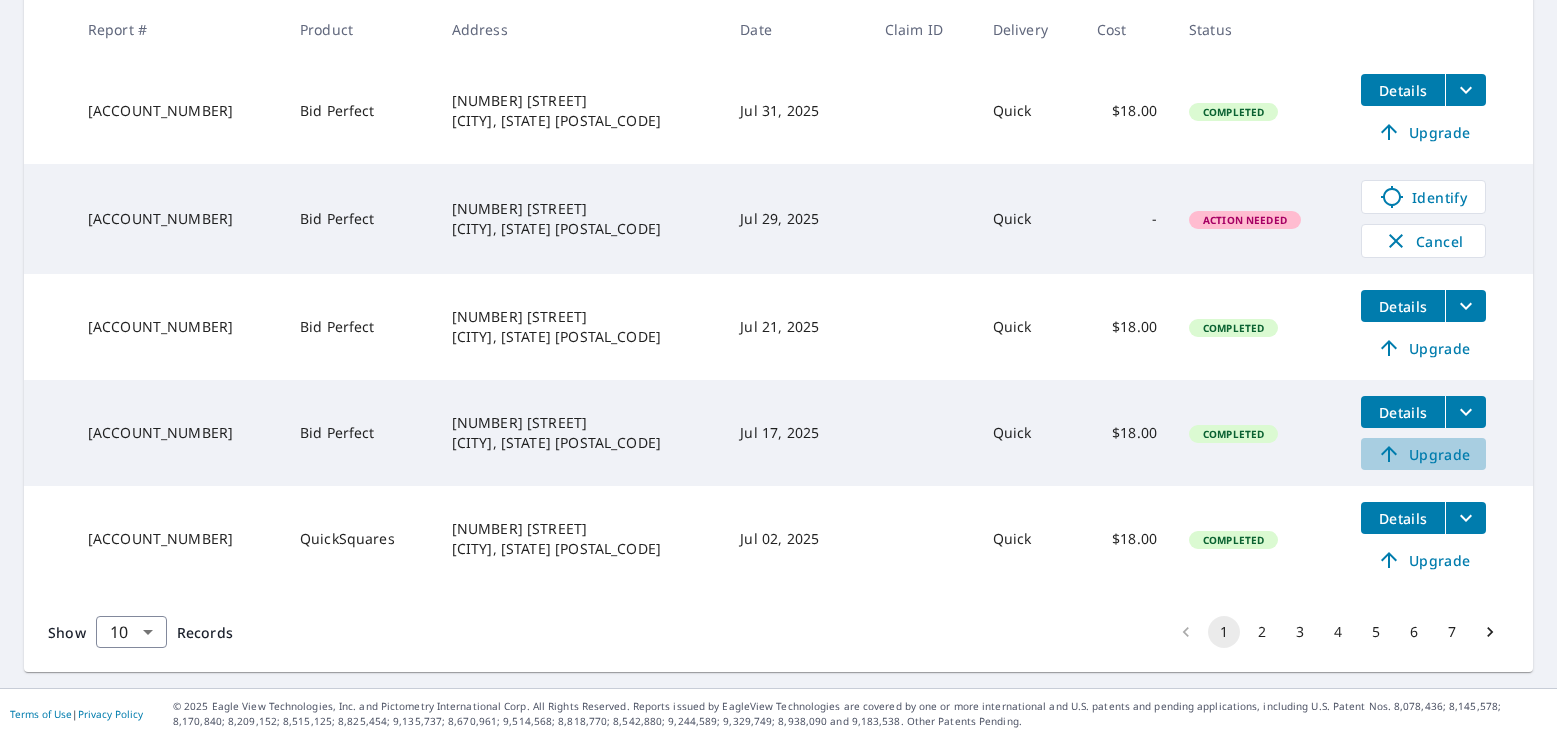 click on "Upgrade" at bounding box center (1423, 454) 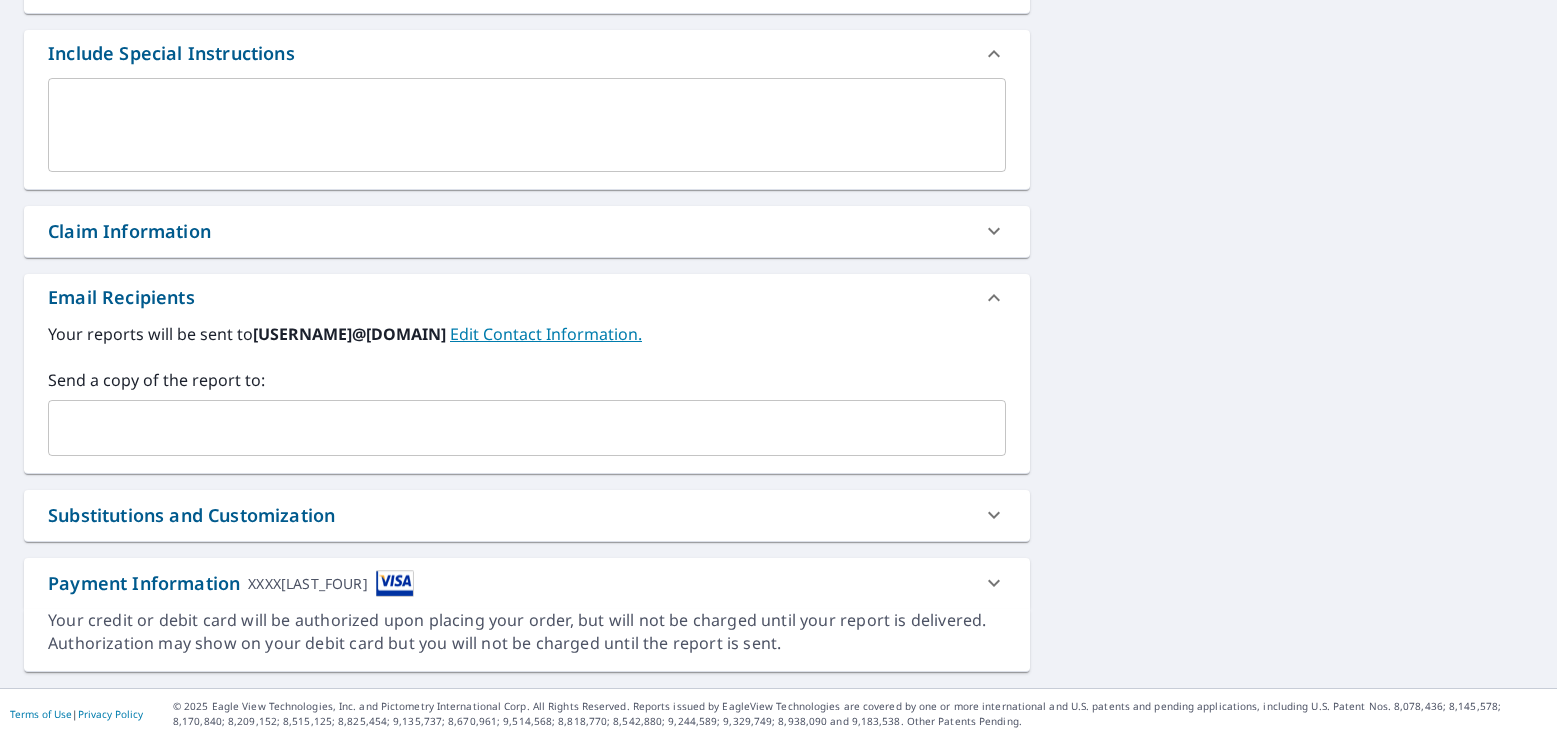 scroll, scrollTop: 706, scrollLeft: 0, axis: vertical 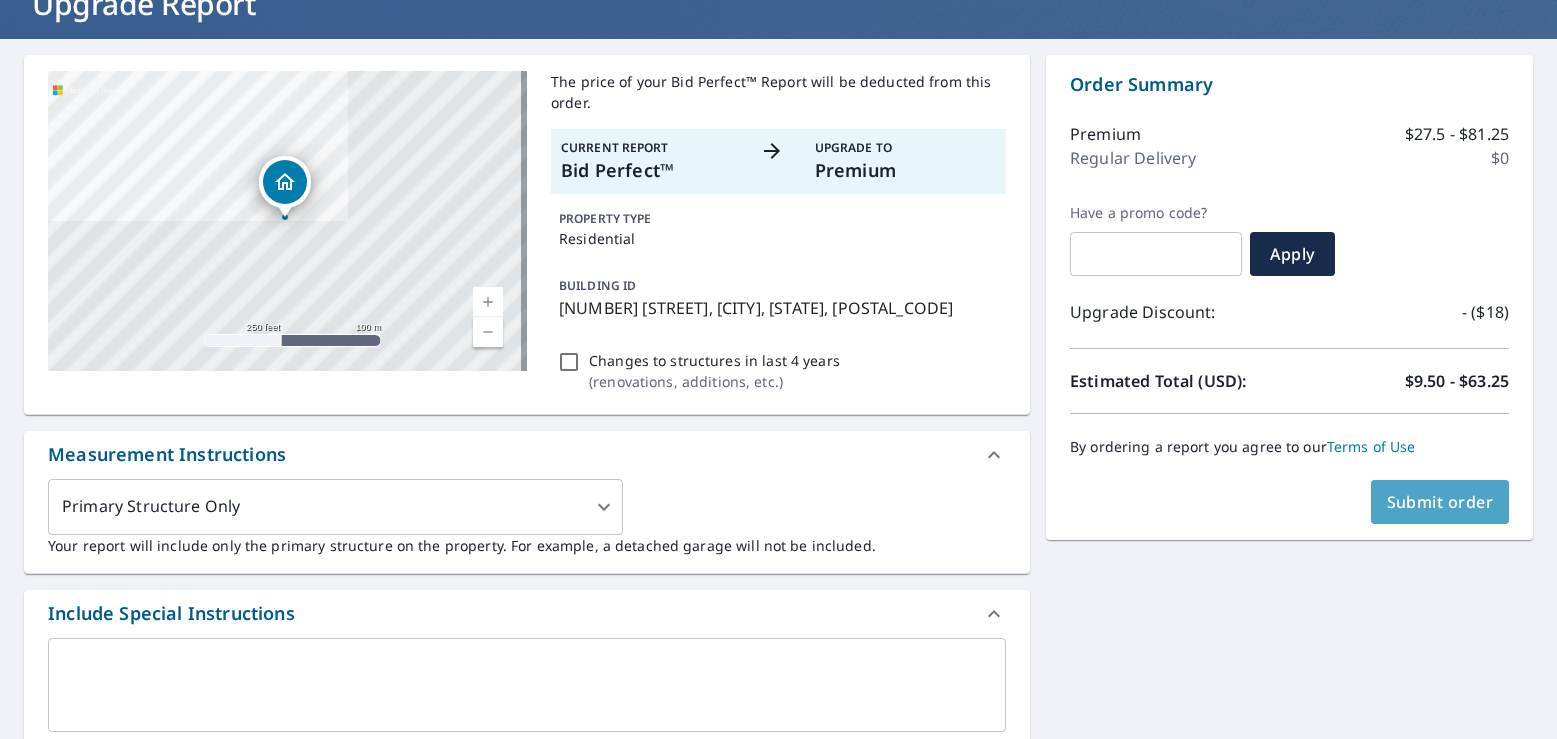 click on "Submit order" at bounding box center (1440, 502) 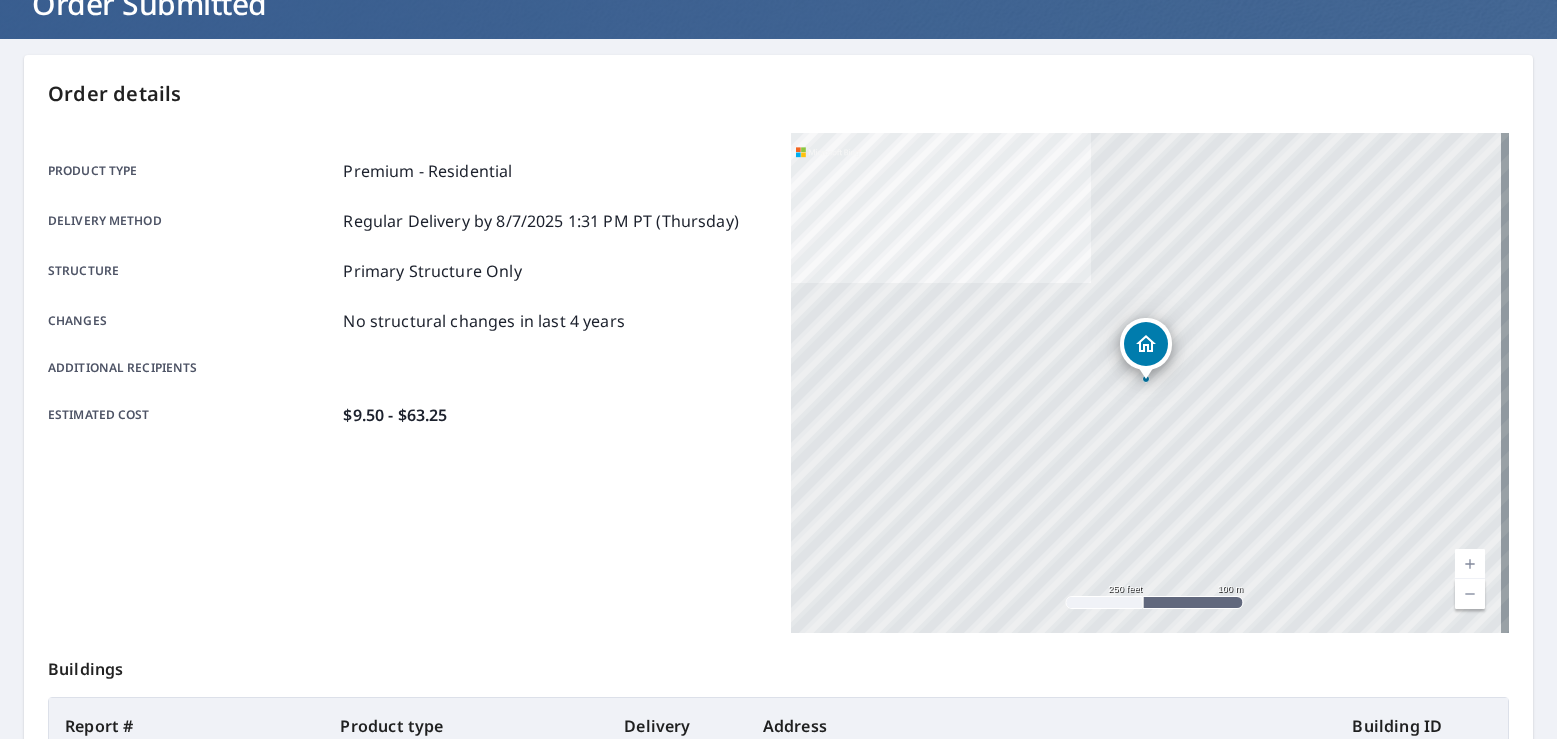 click on "Dashboard Order History Order SM Order Submitted Order details Product type Premium - Residential Delivery method Regular Delivery by 8/7/2025 1:31 PM PT (Thursday) Structure Primary Structure Only Changes No structural changes in last 4 years Additional recipients Estimated cost $9.50  -  $63.25 1325 Wolf Creek Dr Desoto, TX 75115 Aerial Road A standard road map Aerial A detailed look from above Labels Labels 250 feet 100 m © 2025 TomTom, © Vexcel Imaging, © 2025 Microsoft Corporation,  © OpenStreetMap Terms Buildings Report # Product type Delivery Address Building ID 66823885 Premium - Residential Regular 1325 Wolf Creek Dr, Desoto TX 75115 You can track the status of your order on the  Order History  page. You can update and set your order preferences on the  Order Preferences  page. Print this page Cancel order Place another order Terms of Use  |  Privacy Policy   one or more international and U.S. patents and pending applications, including U.S. Patent Nos. 8,078,436; 8,145,578; 8,170,840; 8,209,152;" at bounding box center (778, 369) 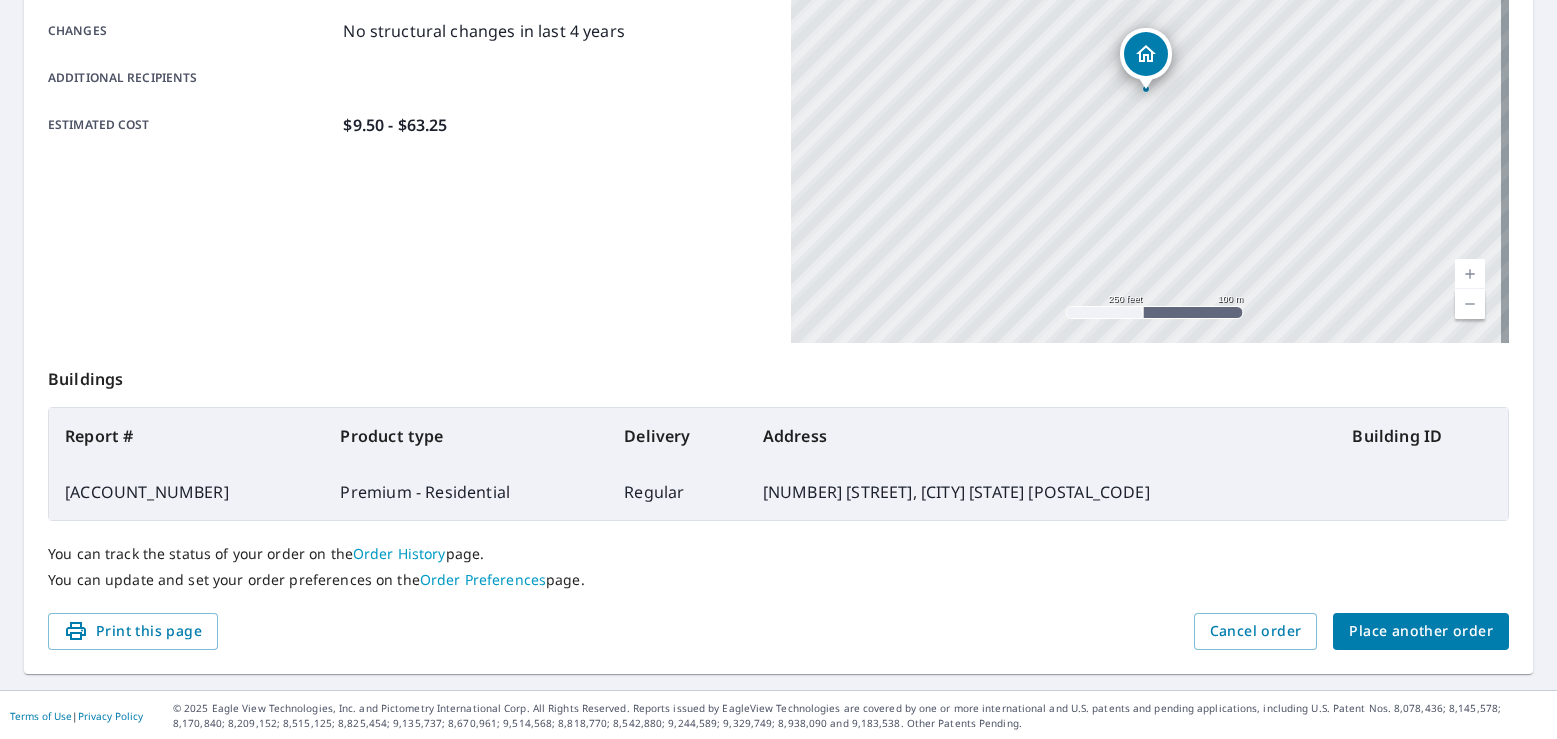 scroll, scrollTop: 438, scrollLeft: 0, axis: vertical 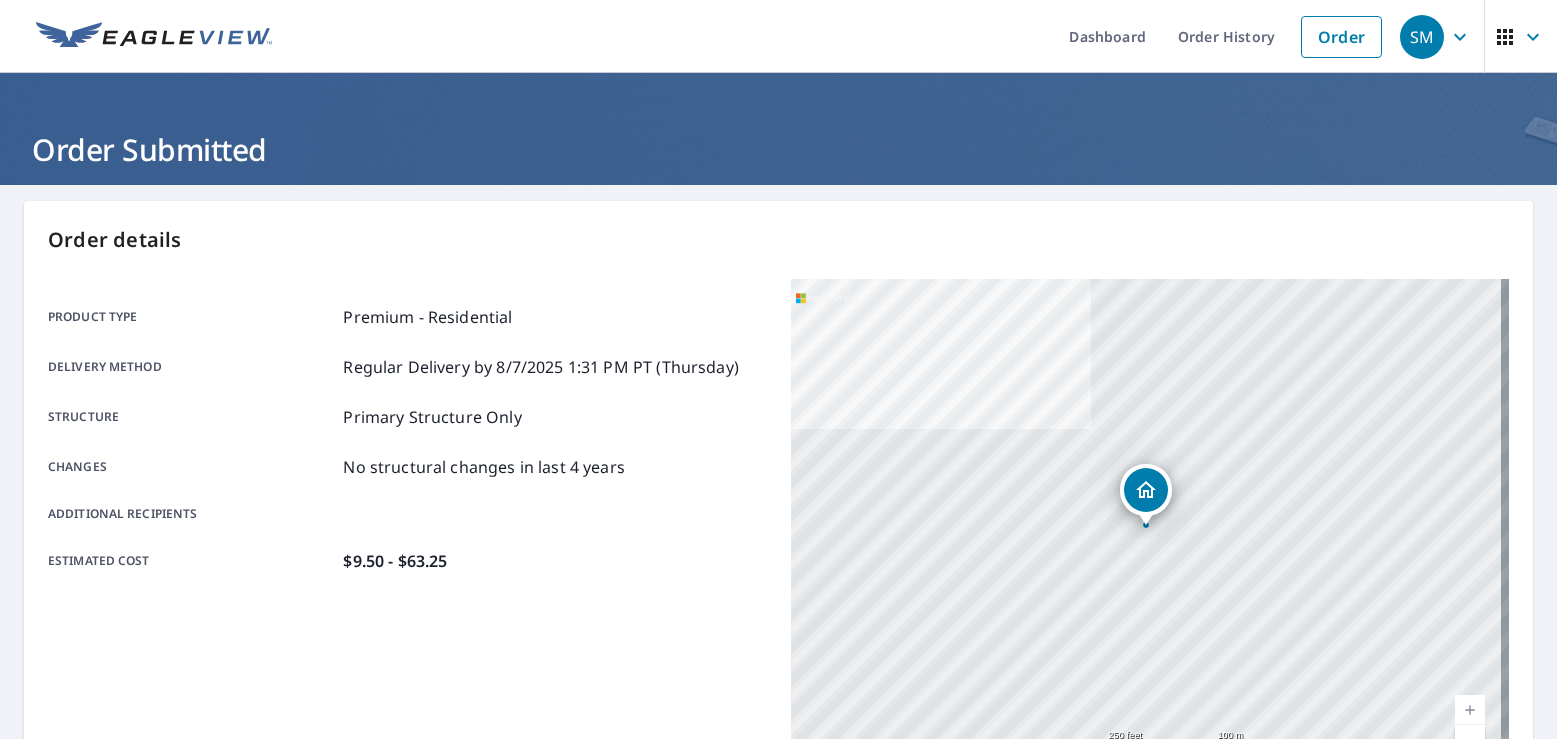 click 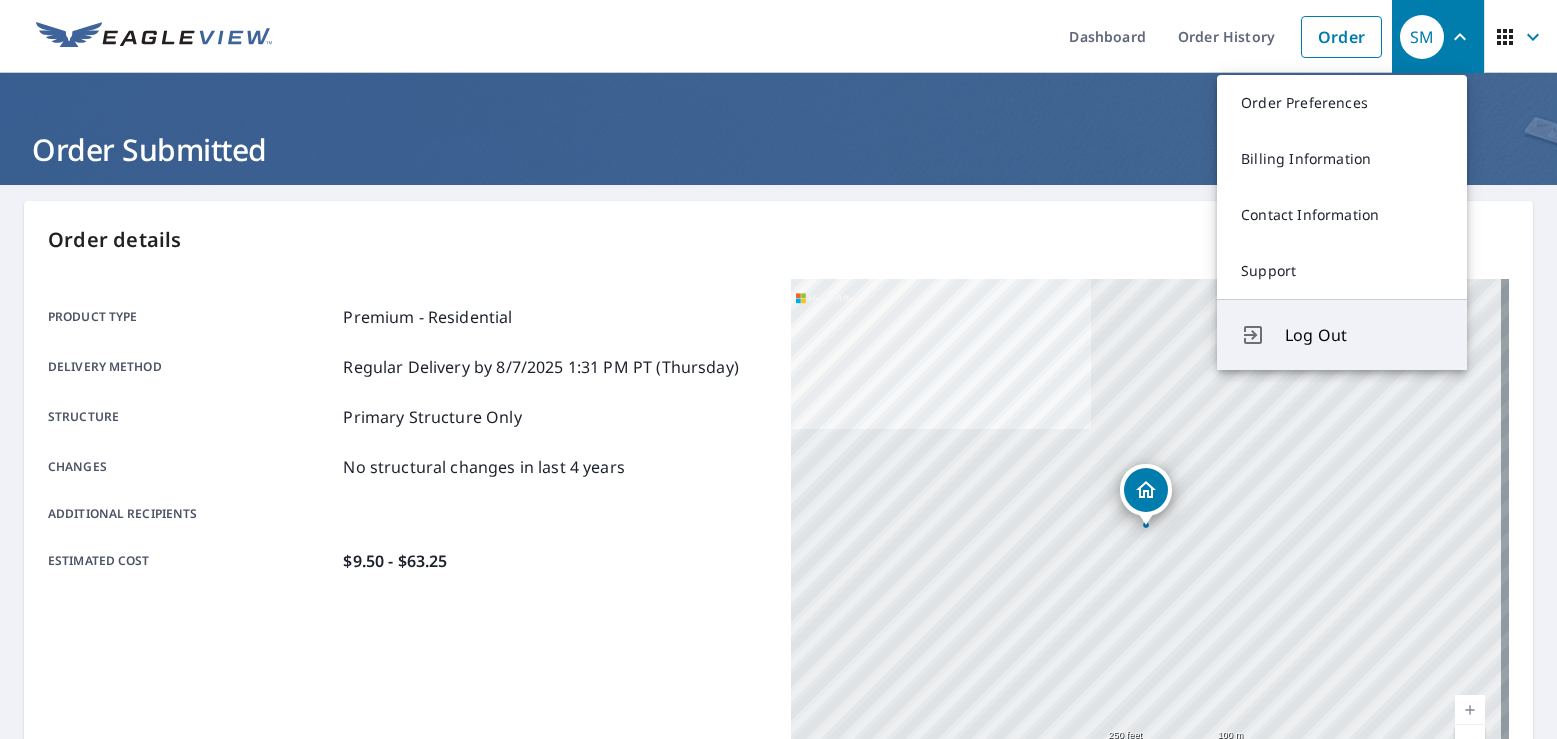 click on "Log Out" at bounding box center (1342, 334) 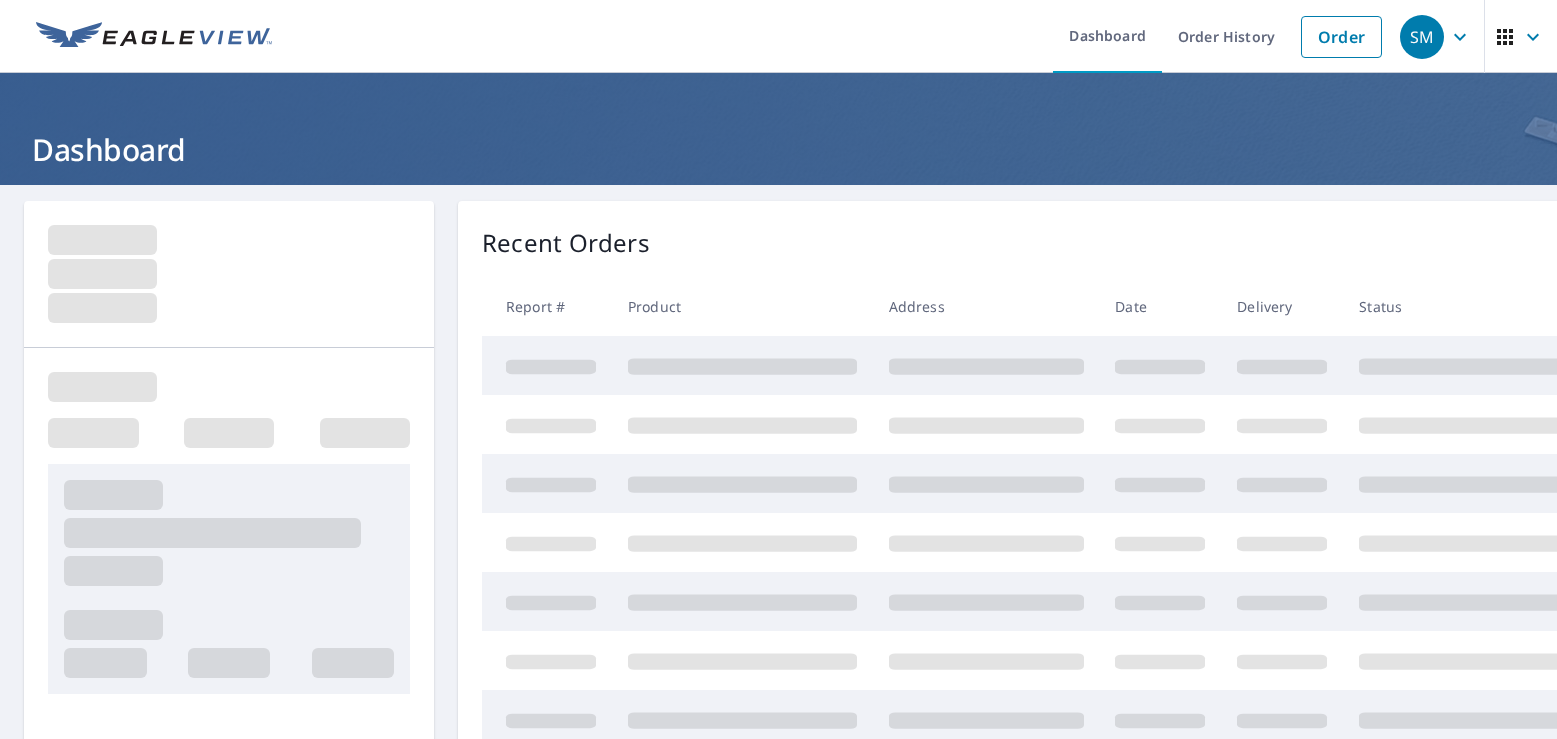scroll, scrollTop: 0, scrollLeft: 0, axis: both 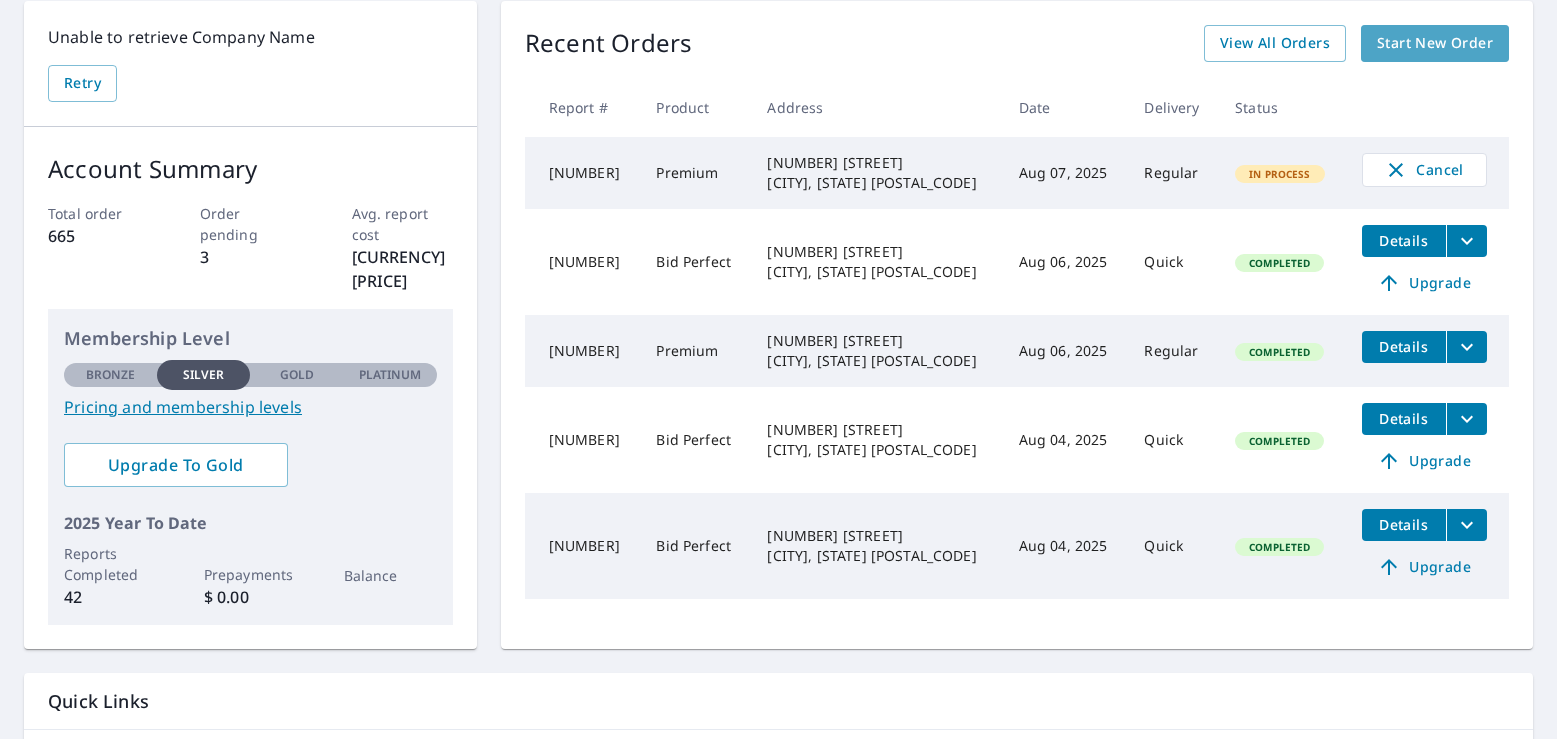 click on "Start New Order" at bounding box center (1435, 43) 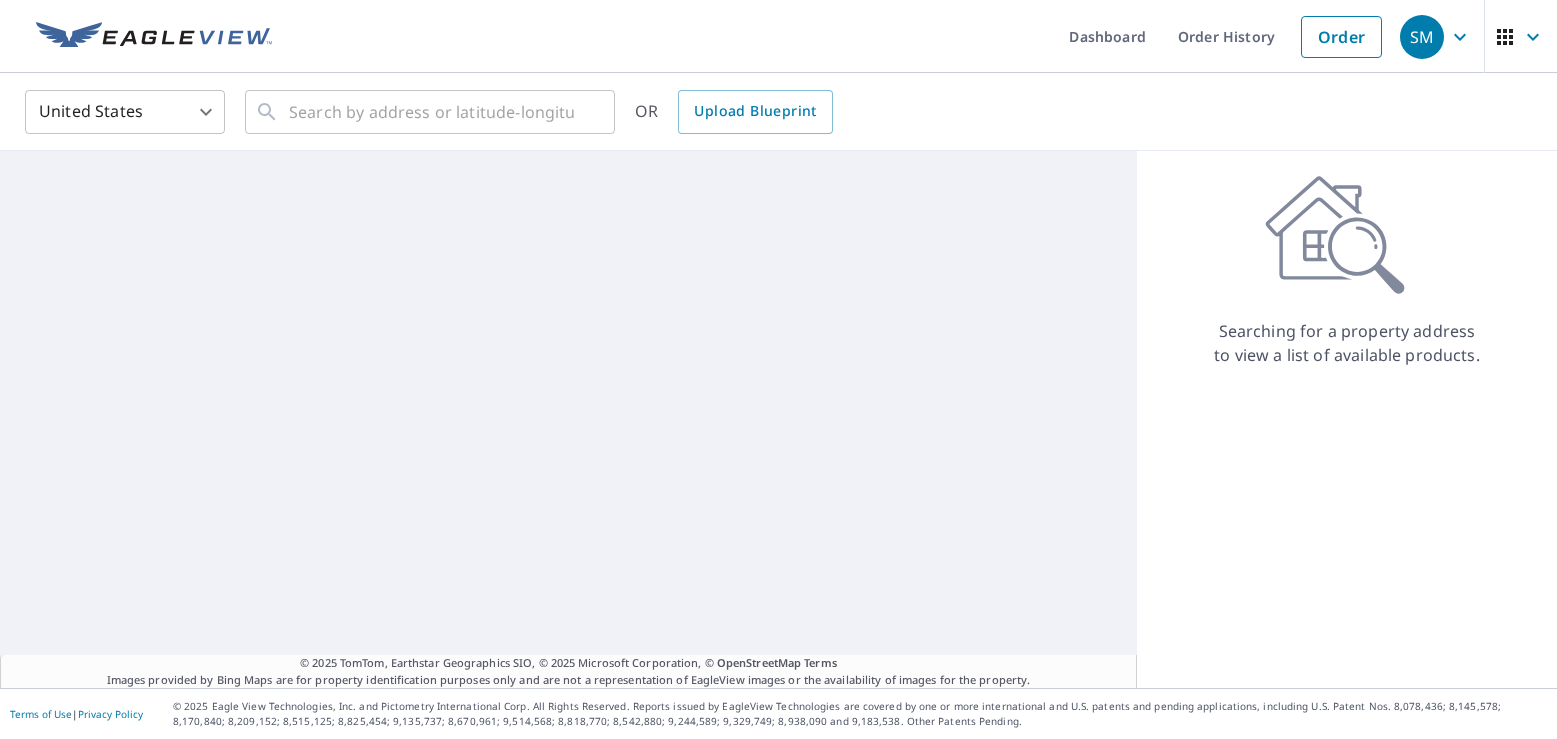 scroll, scrollTop: 0, scrollLeft: 0, axis: both 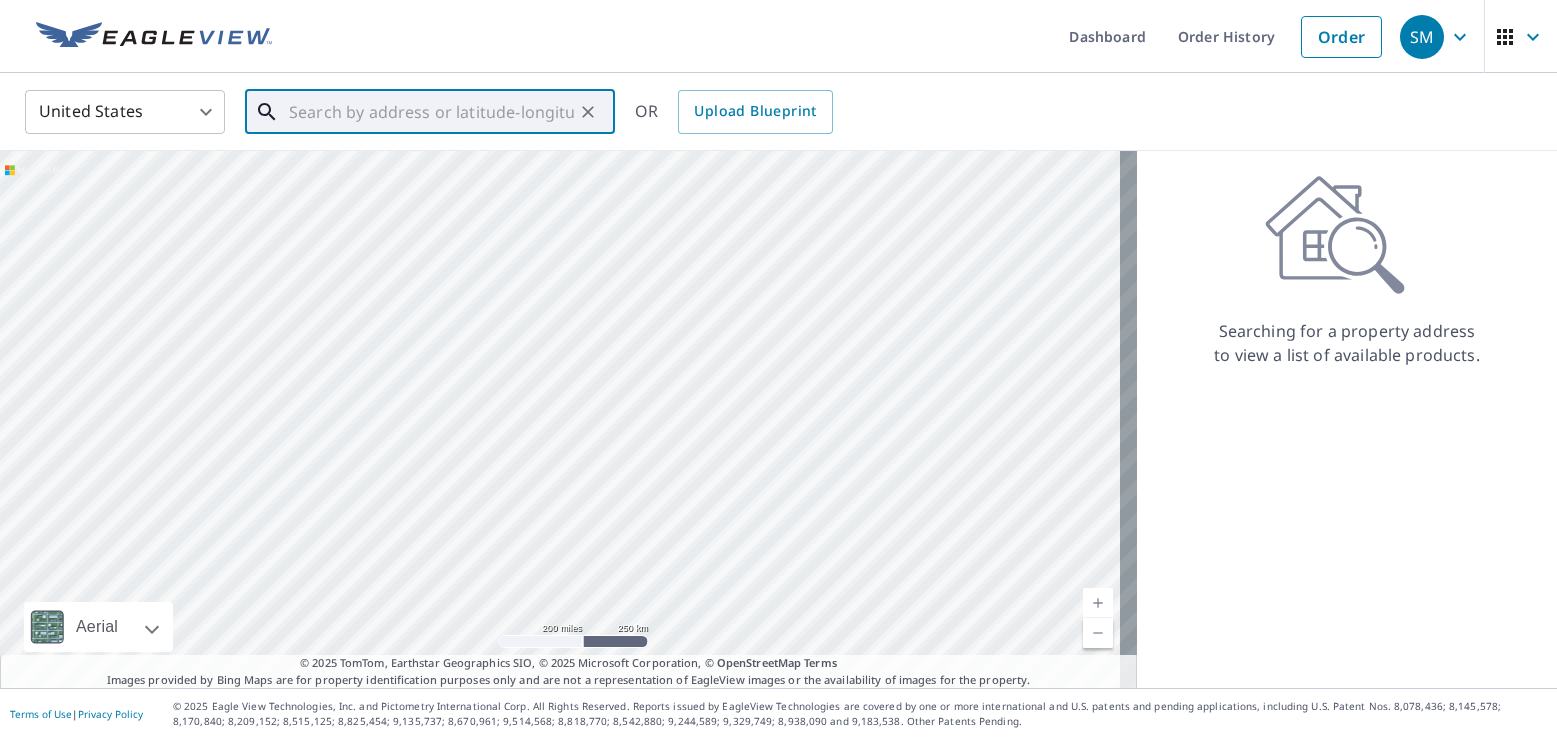 click at bounding box center [431, 112] 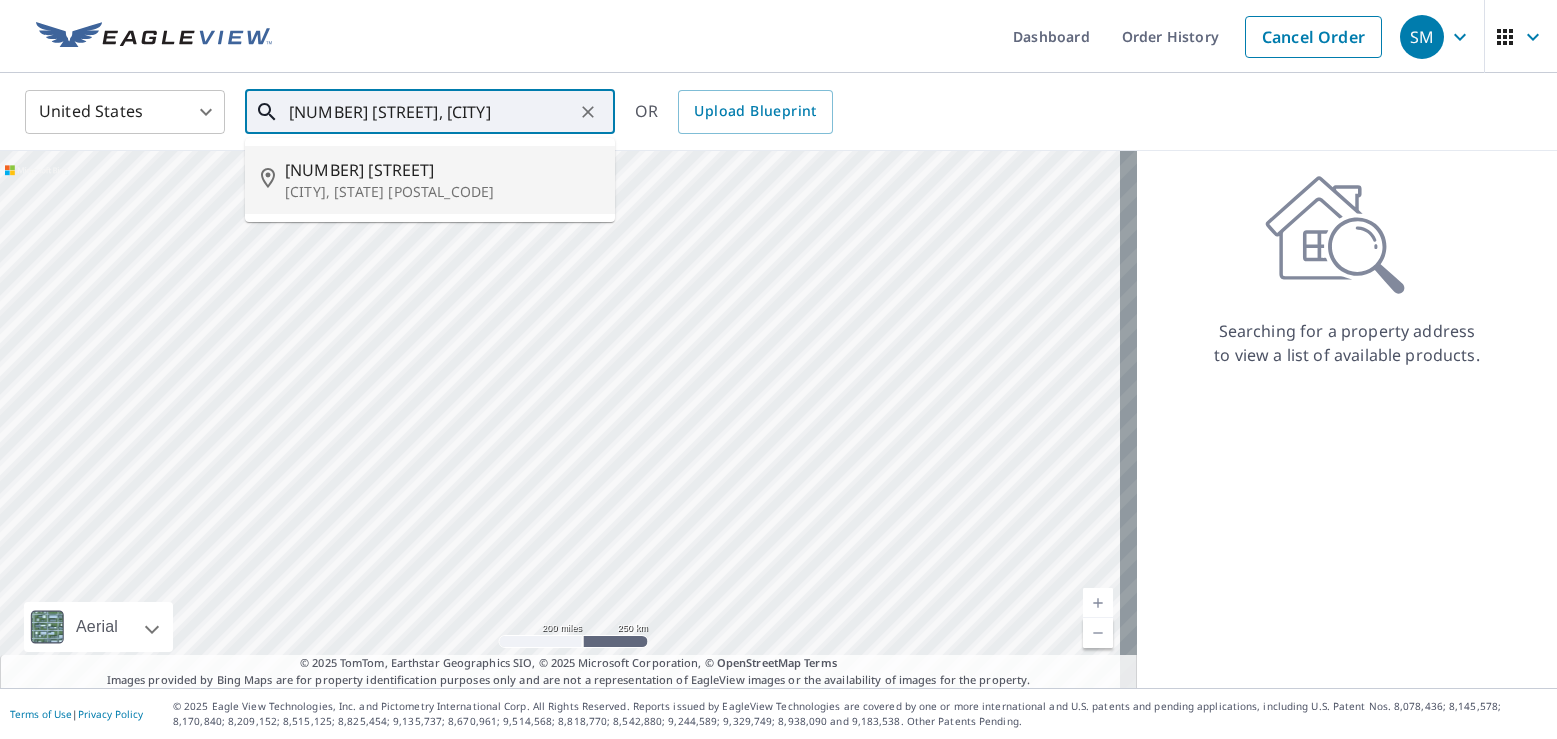 click on "[CITY], [STATE] [POSTAL_CODE]" at bounding box center (442, 192) 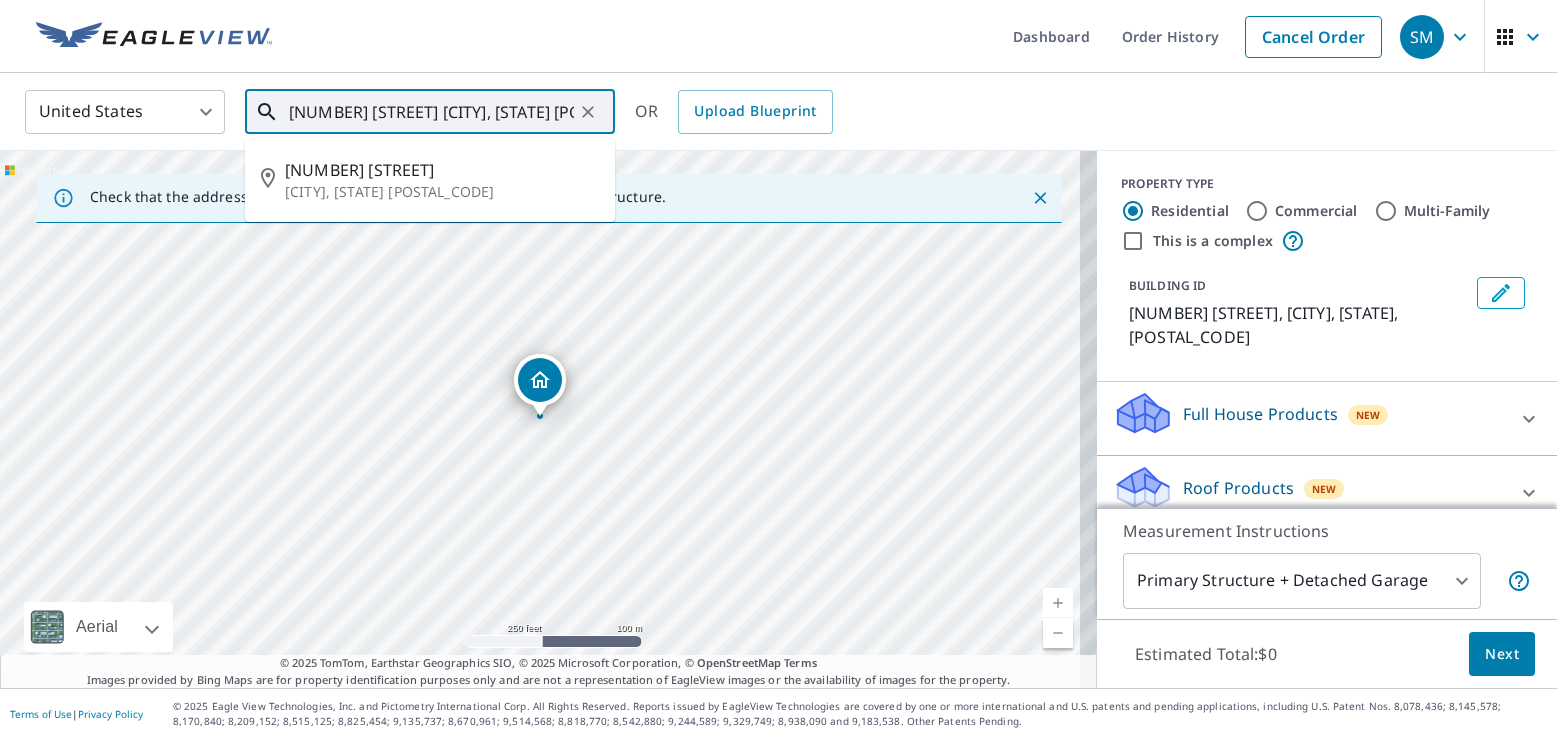 click on "[NUMBER] [STREET] [CITY], [STATE] [POSTAL_CODE]" at bounding box center [431, 112] 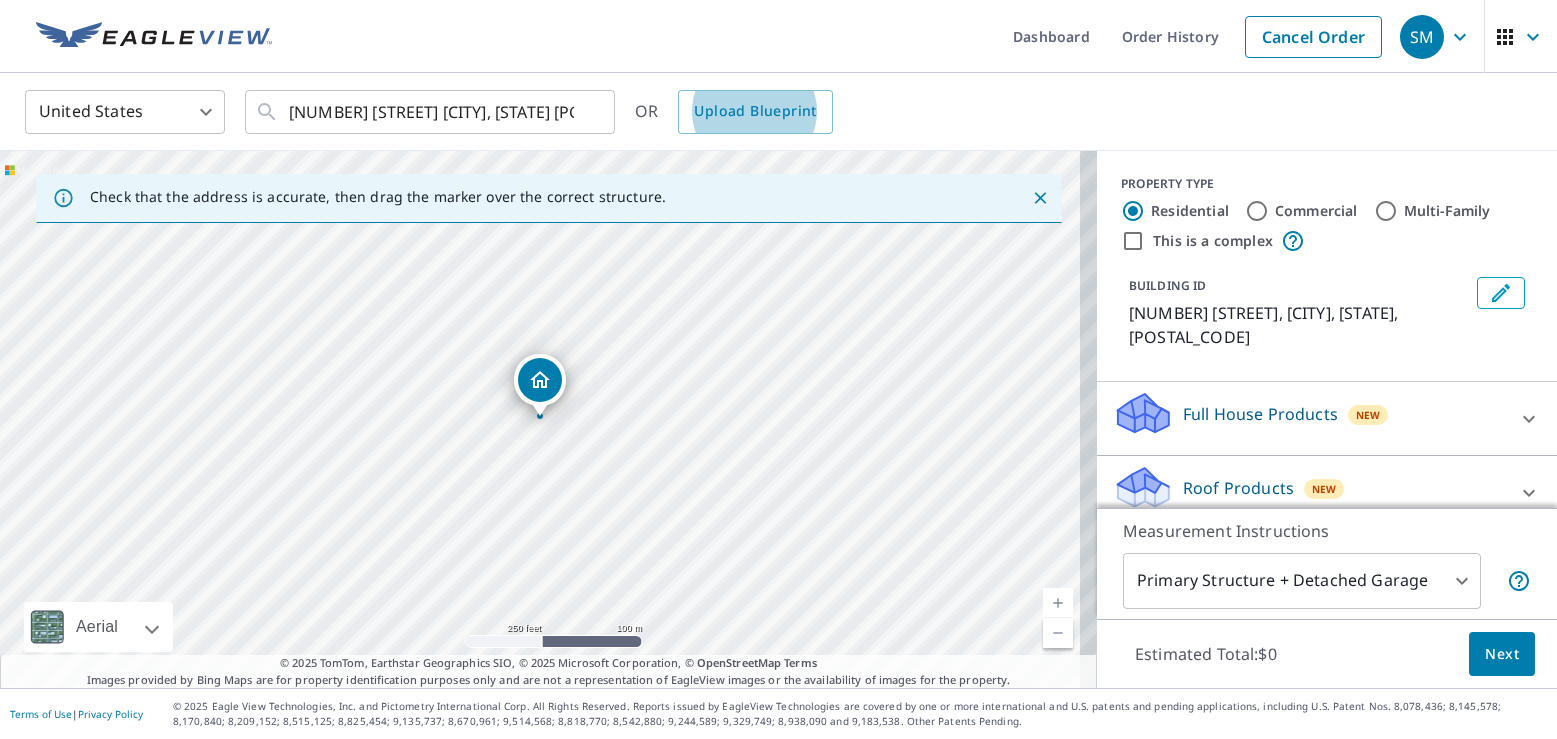 click at bounding box center [1058, 603] 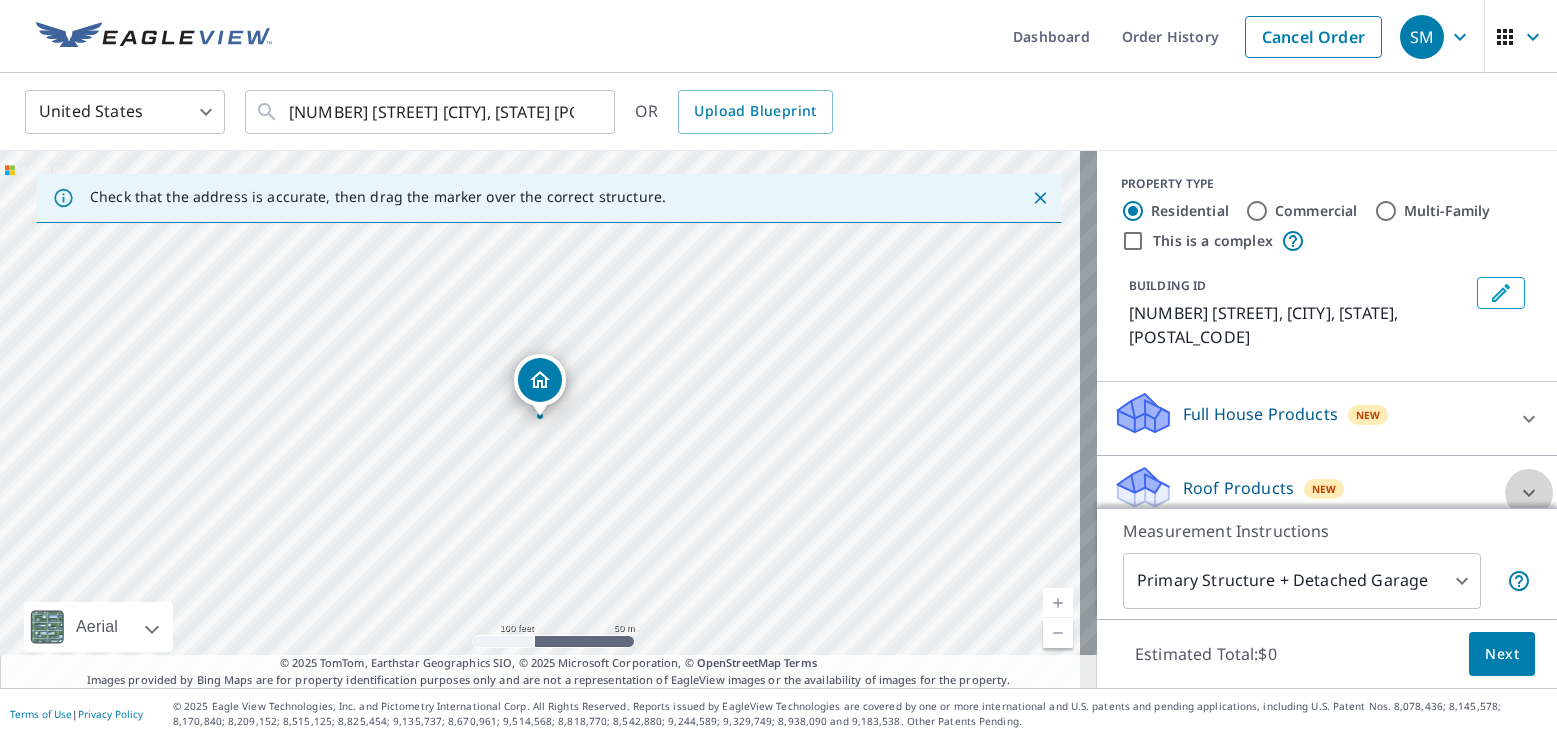 click 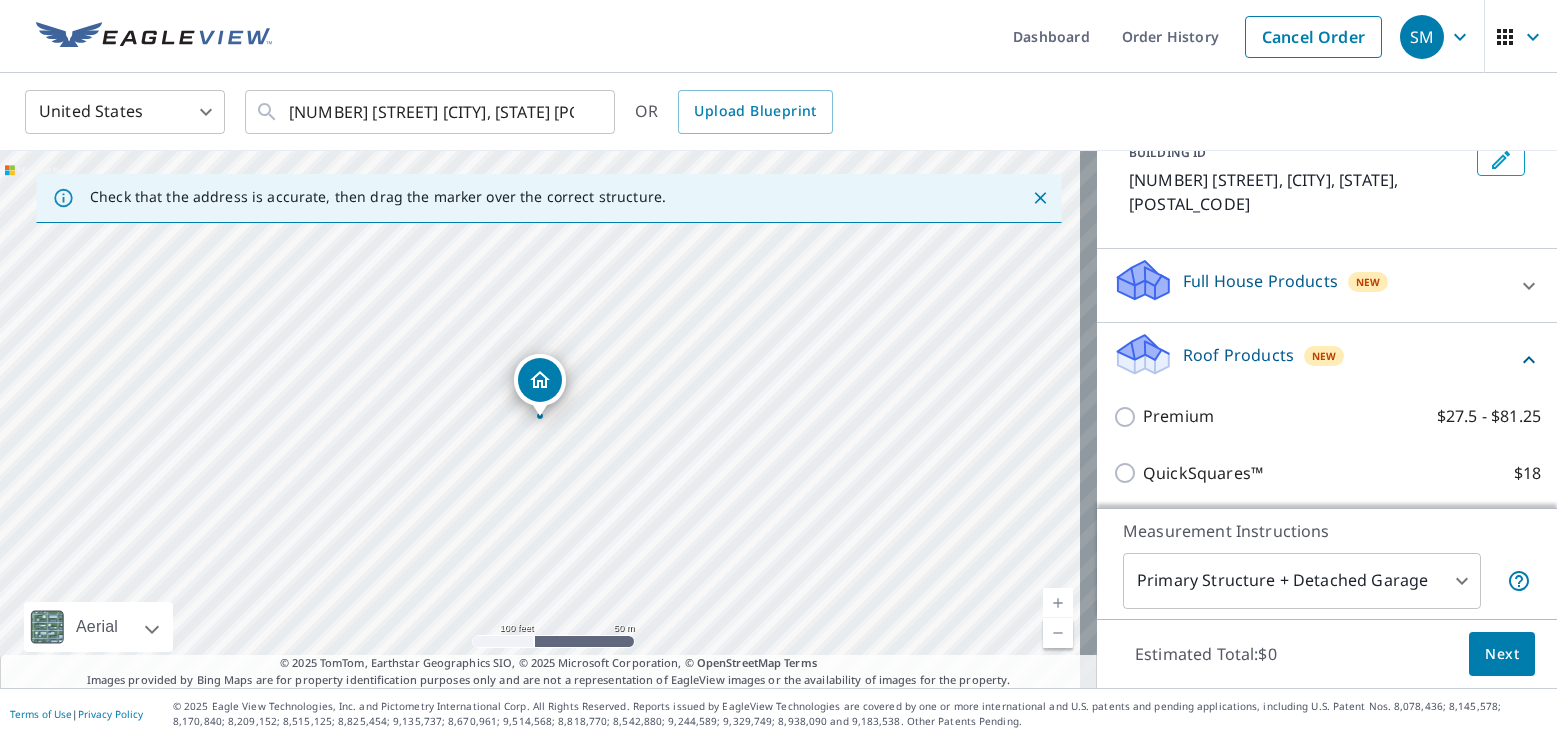 scroll, scrollTop: 240, scrollLeft: 0, axis: vertical 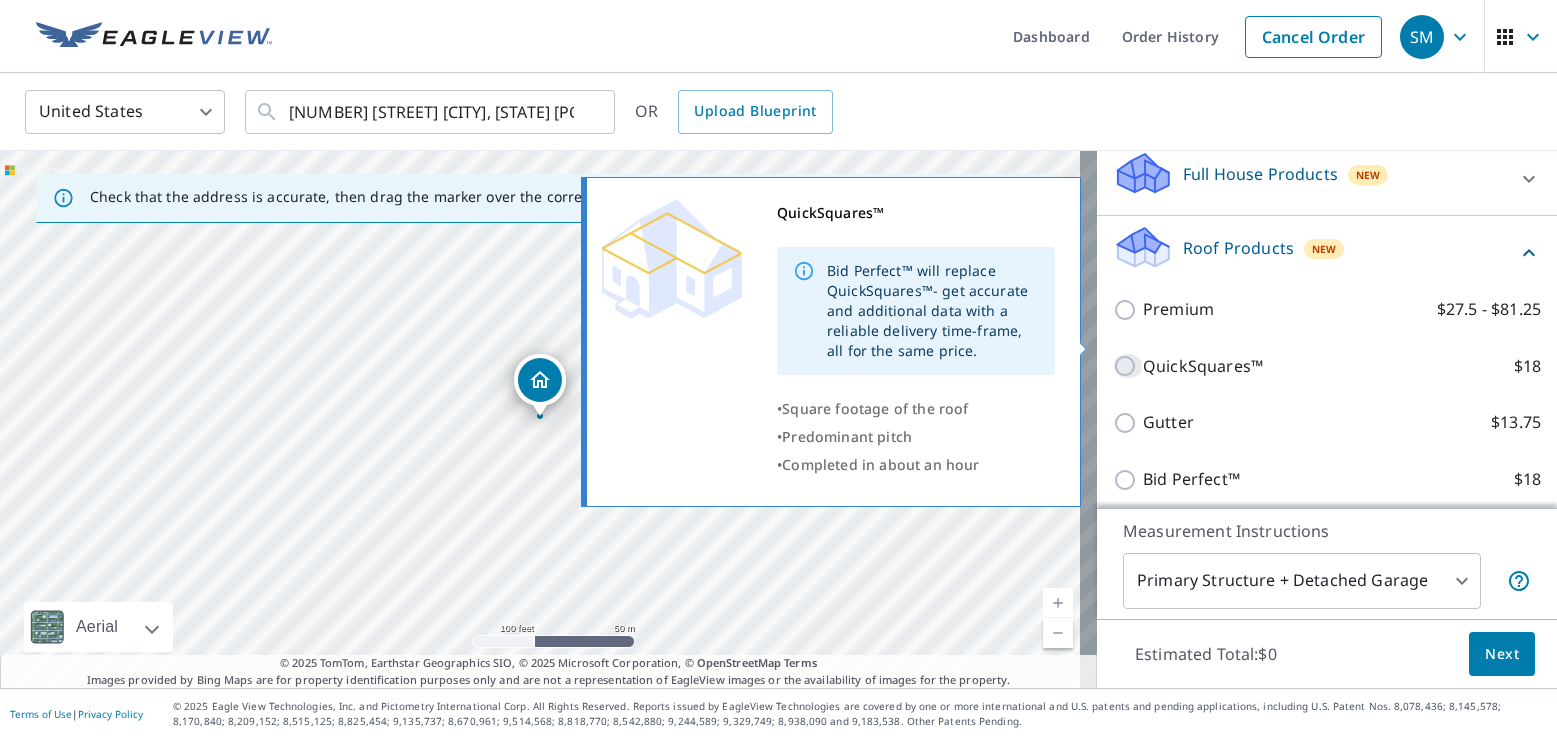 click on "QuickSquares™ $18" at bounding box center [1128, 366] 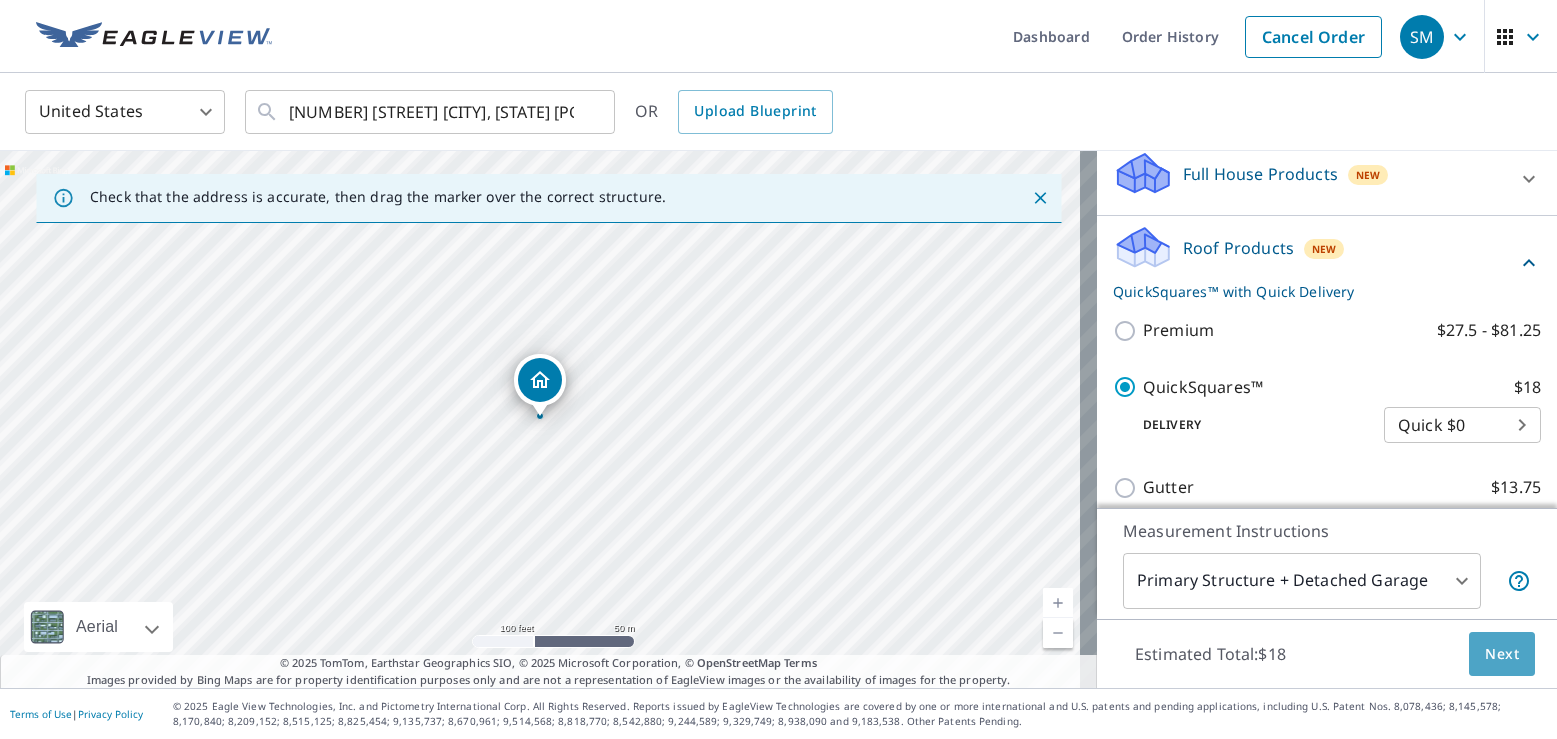 click on "Next" at bounding box center [1502, 654] 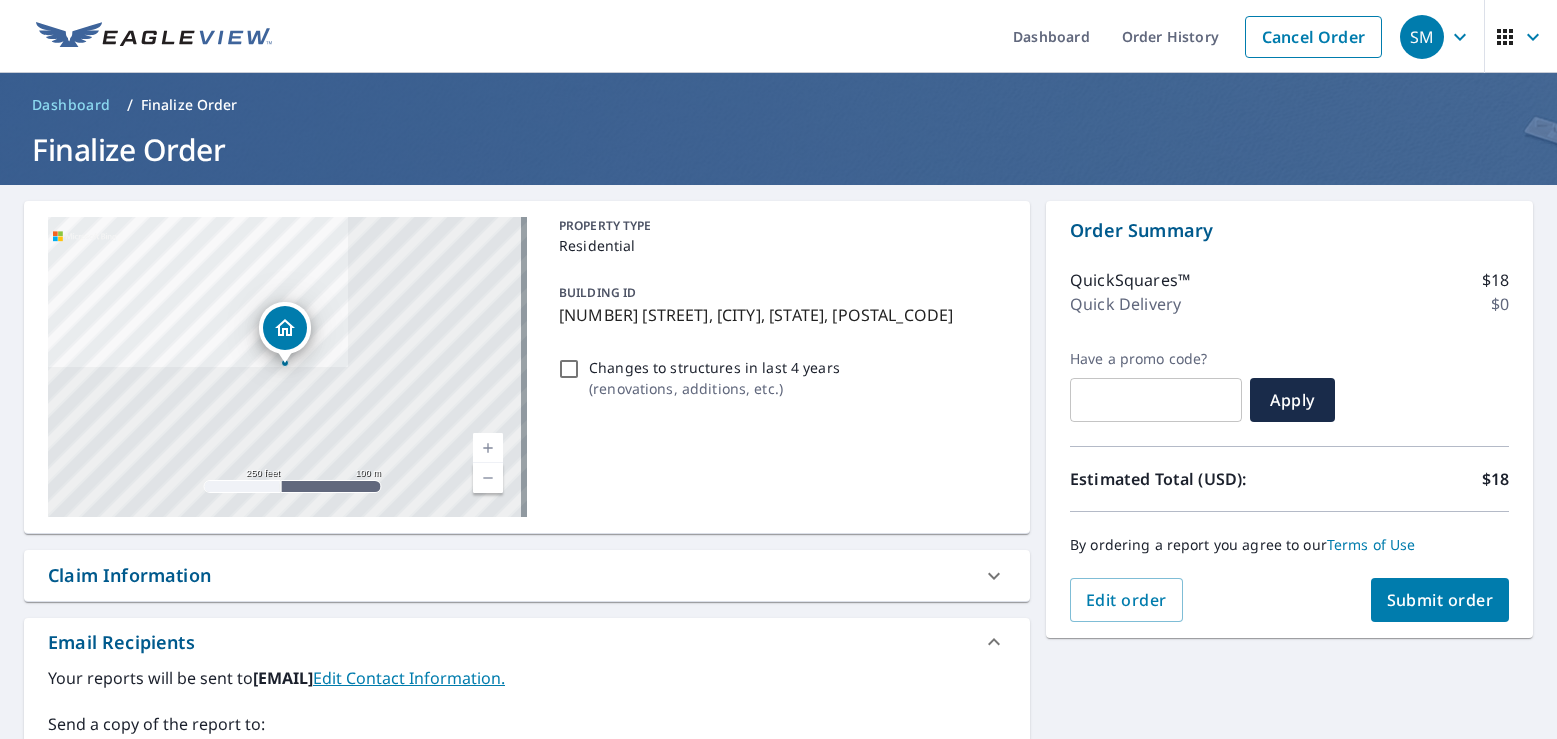 click on "[NUMBER] [STREET], [CITY], [STATE], [POSTAL_CODE]" at bounding box center [778, 315] 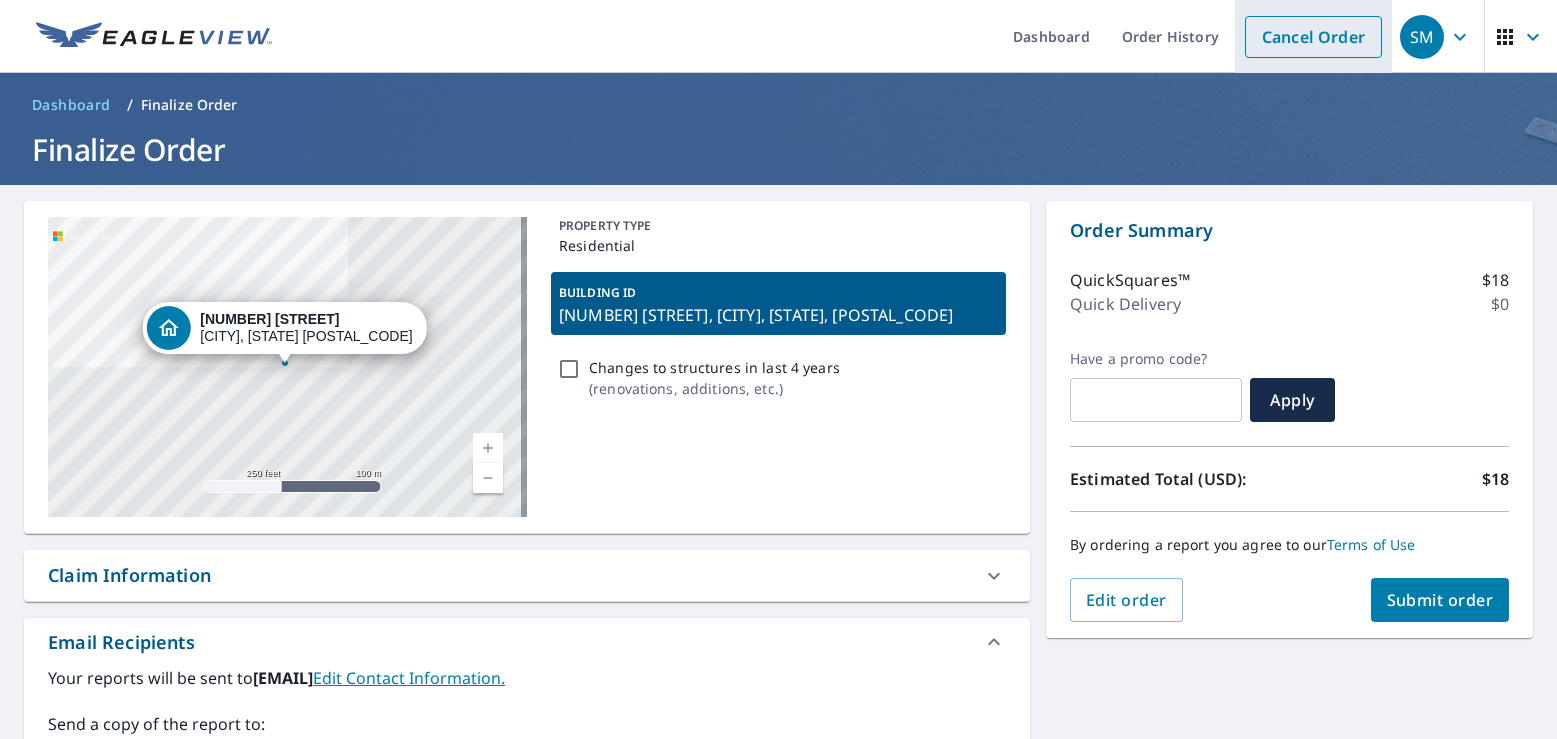 click on "Cancel Order" at bounding box center (1313, 37) 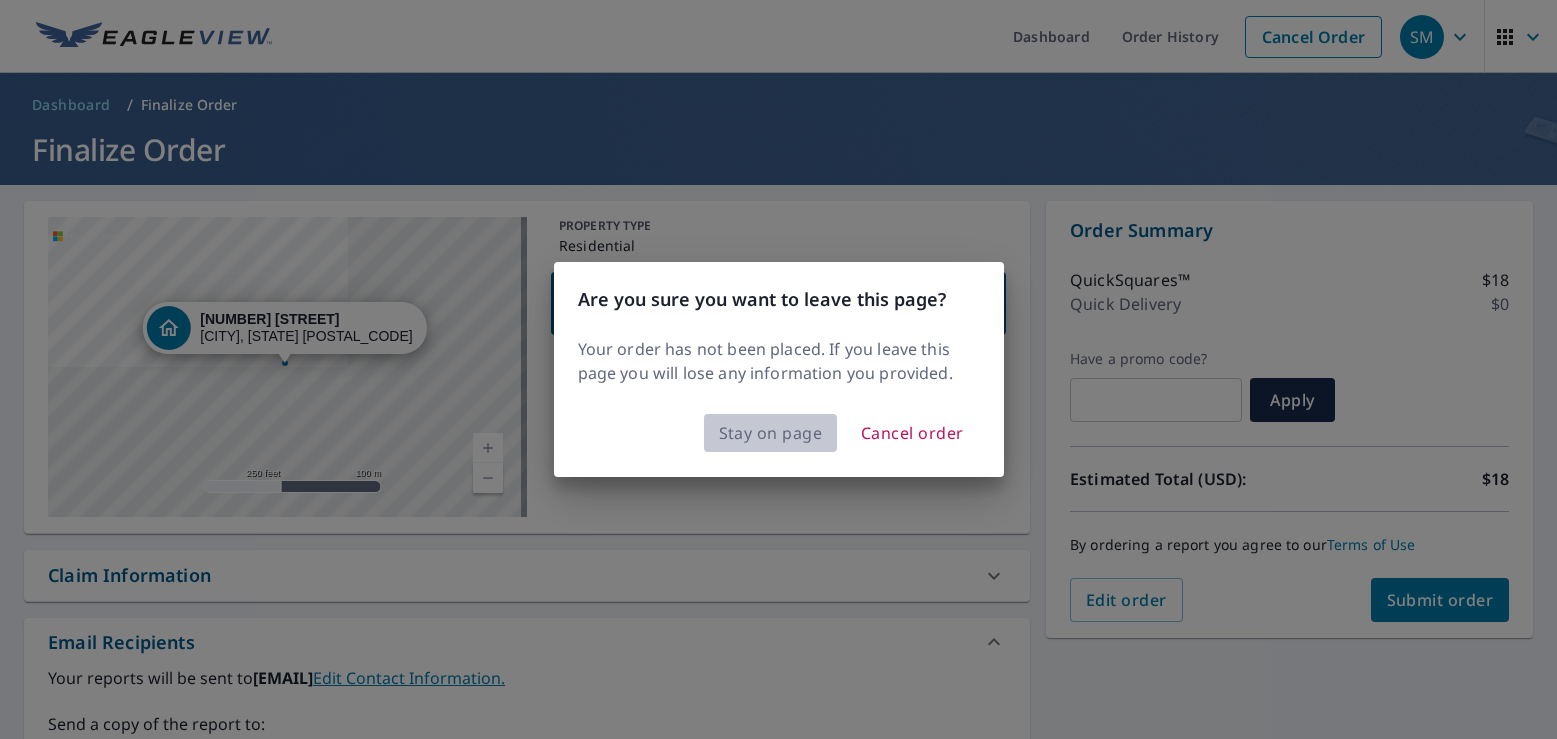 click on "Stay on page" at bounding box center (771, 433) 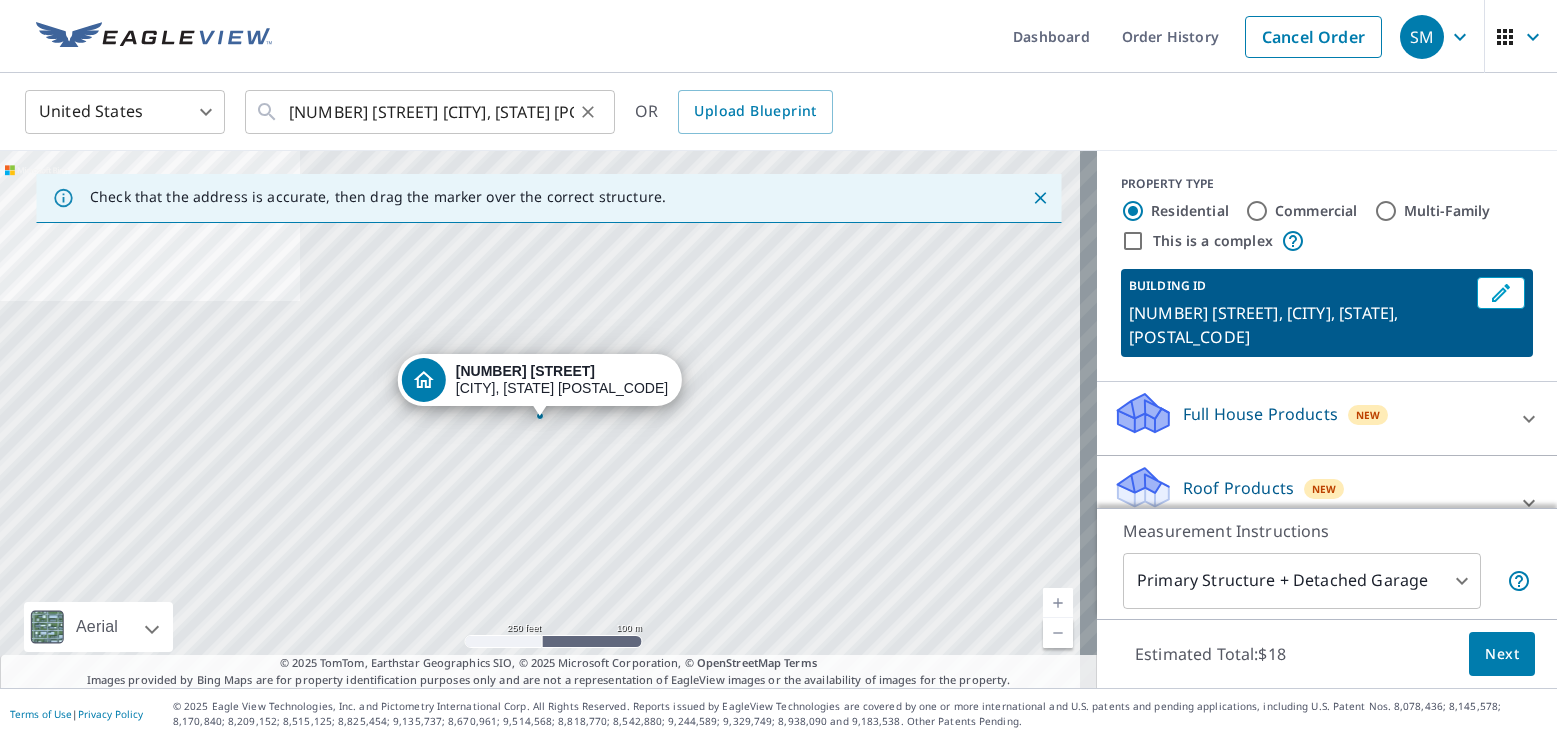 click 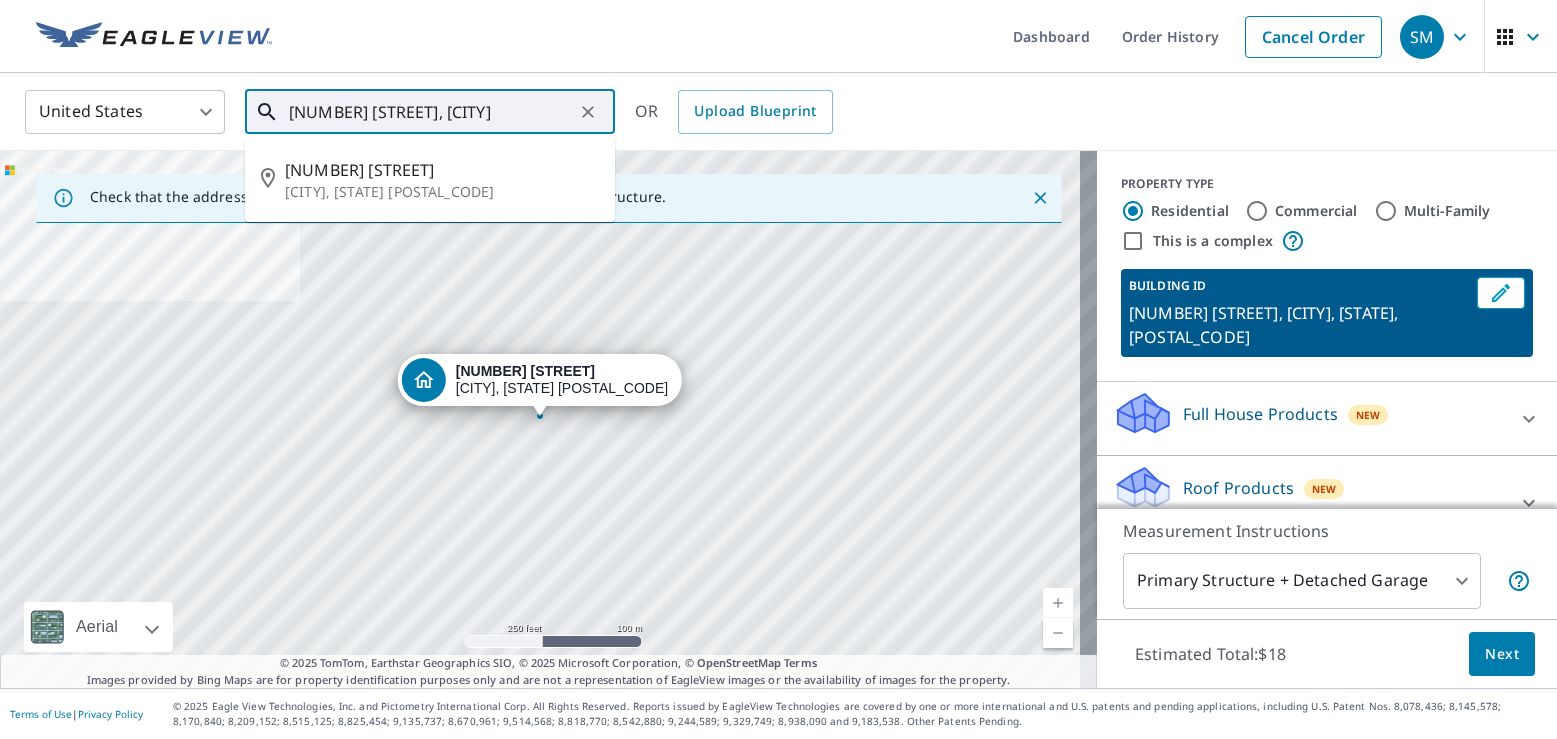 type on "[NUMBER] [STREET], [CITY]" 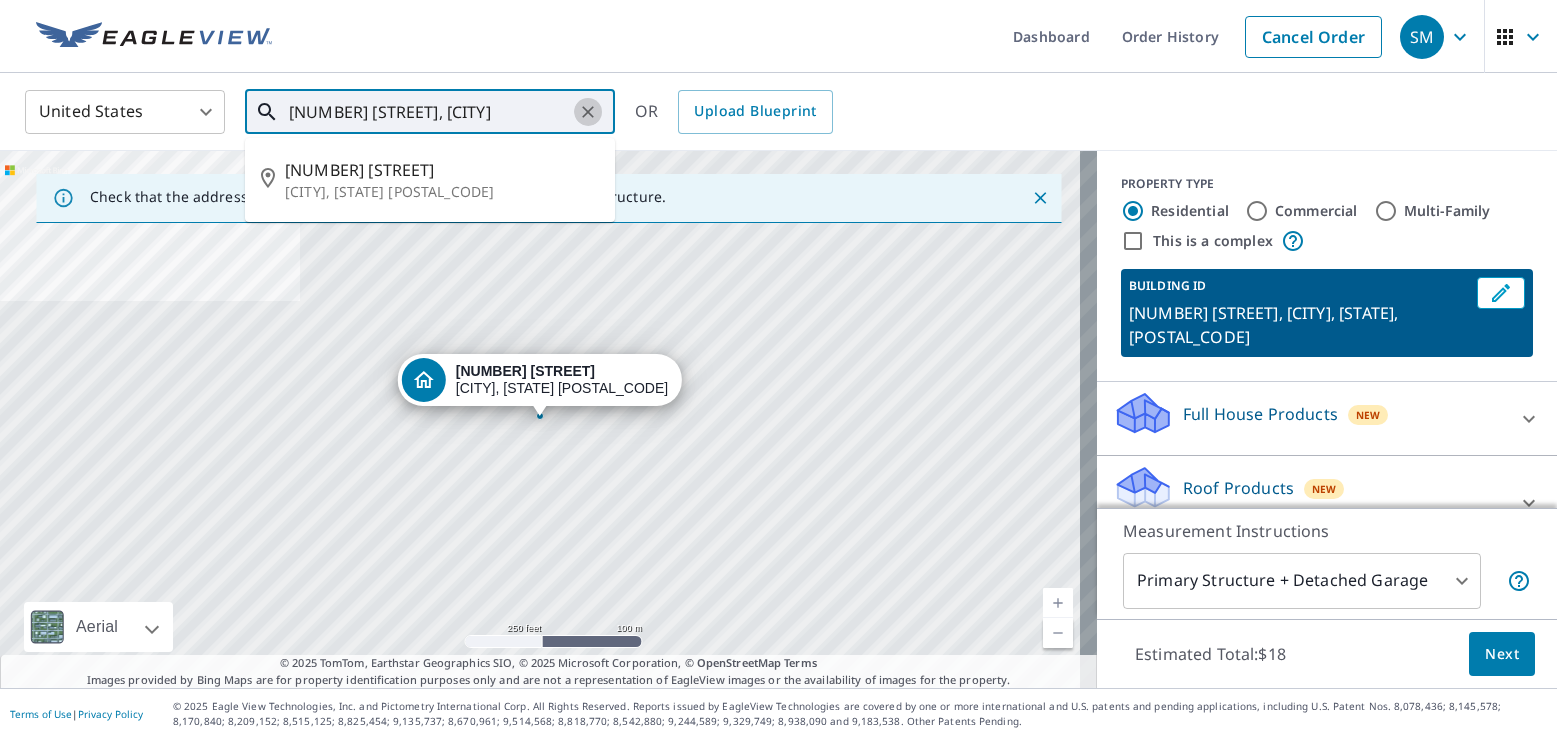 click 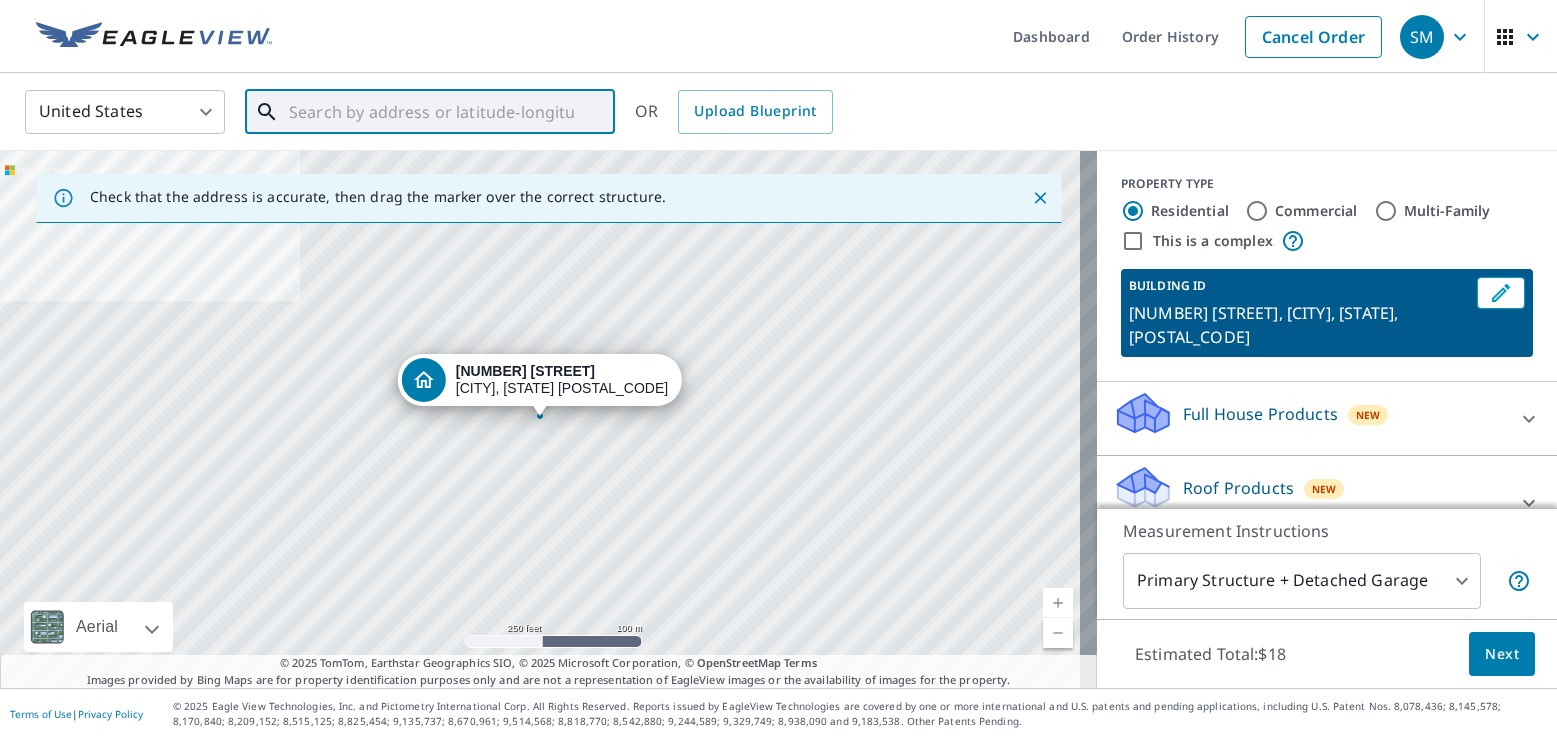 click at bounding box center [587, 112] 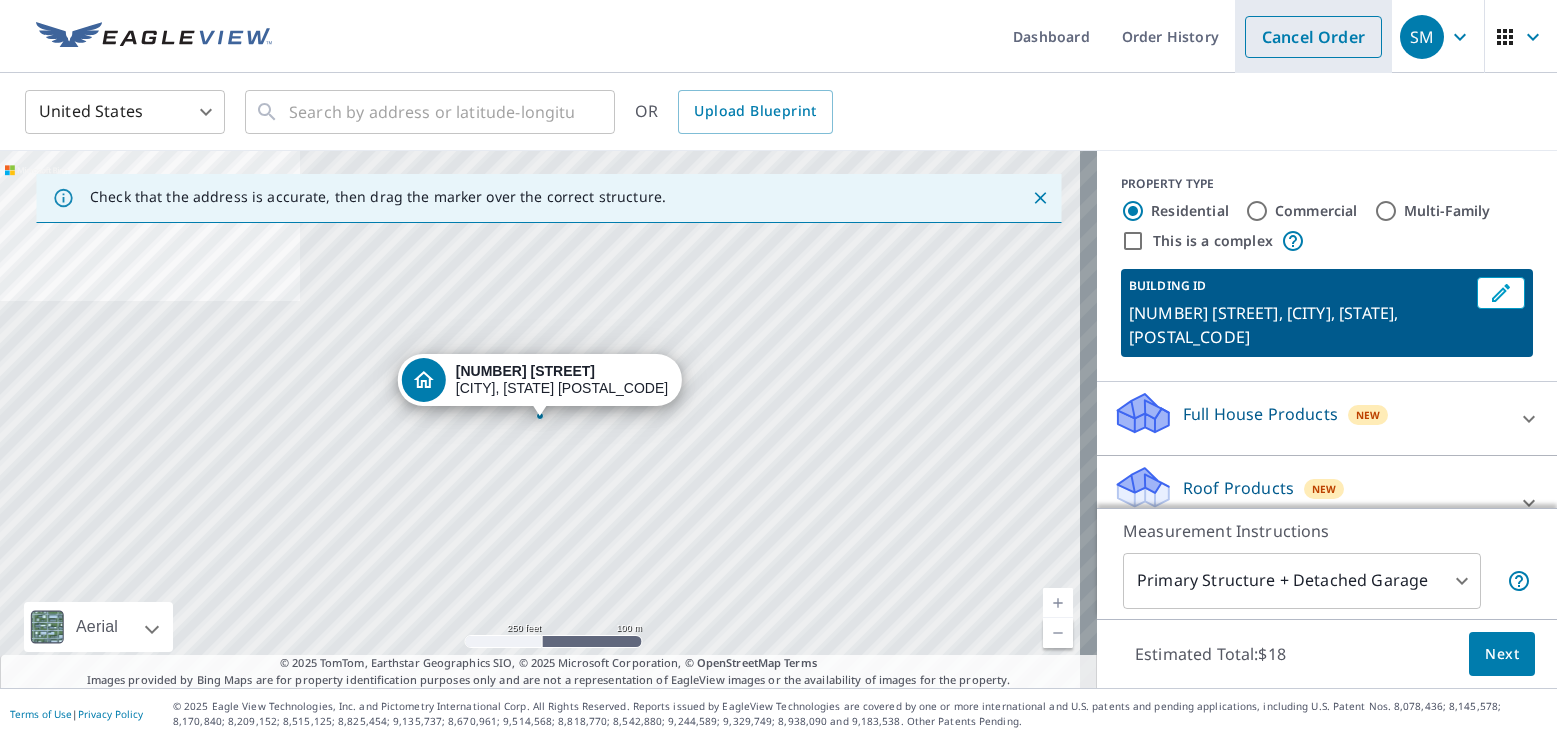 click on "Cancel Order" at bounding box center (1313, 37) 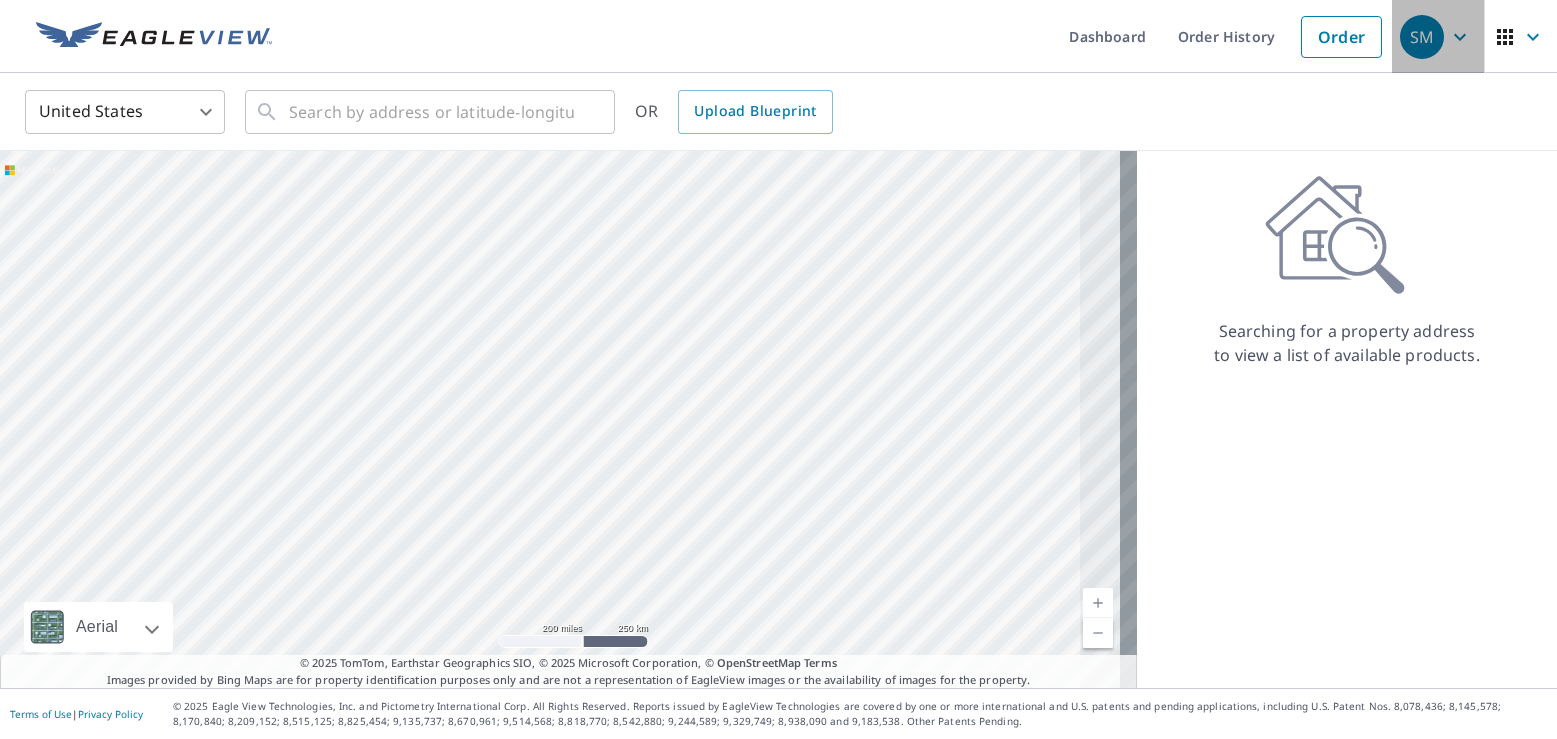 click 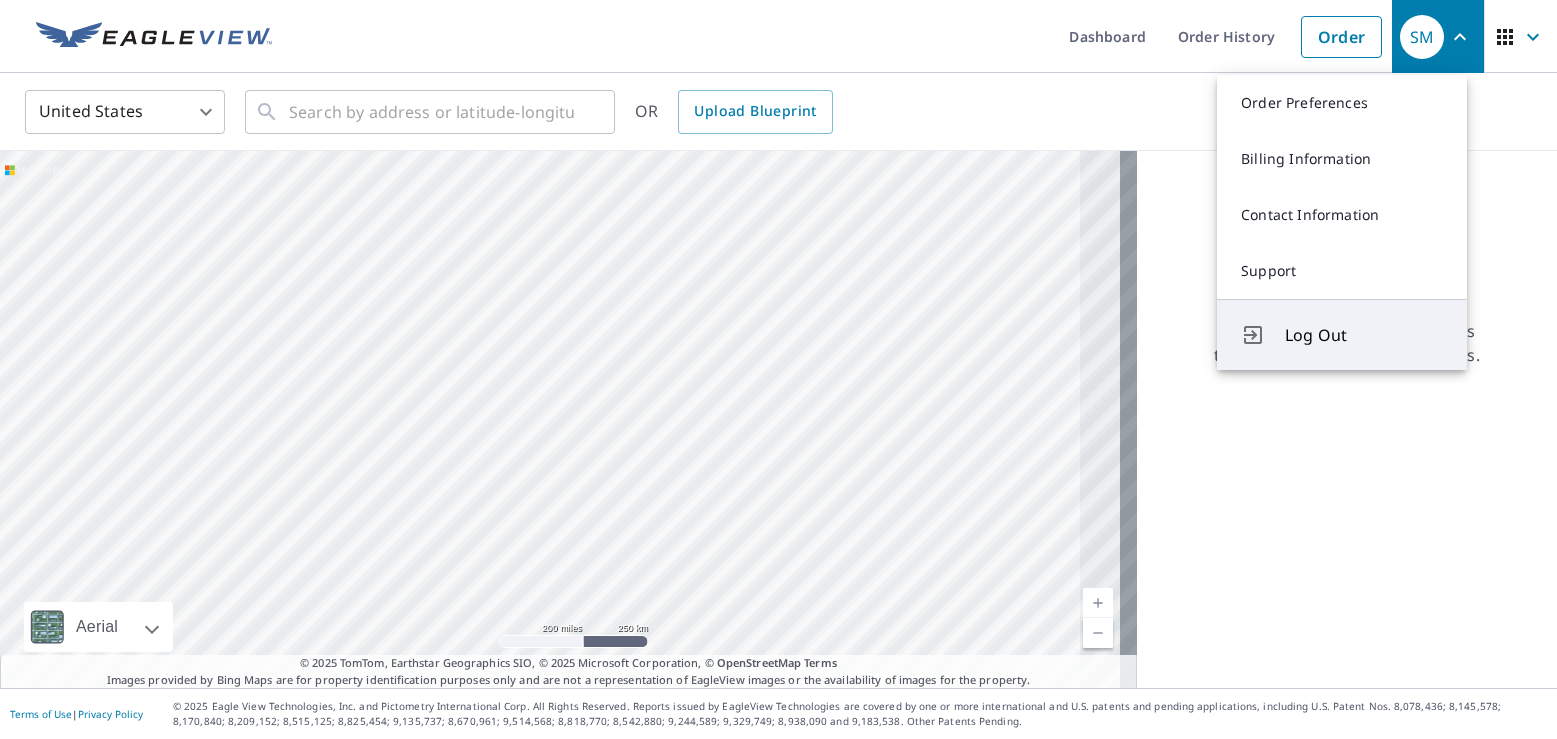 click on "Log Out" at bounding box center [1364, 335] 